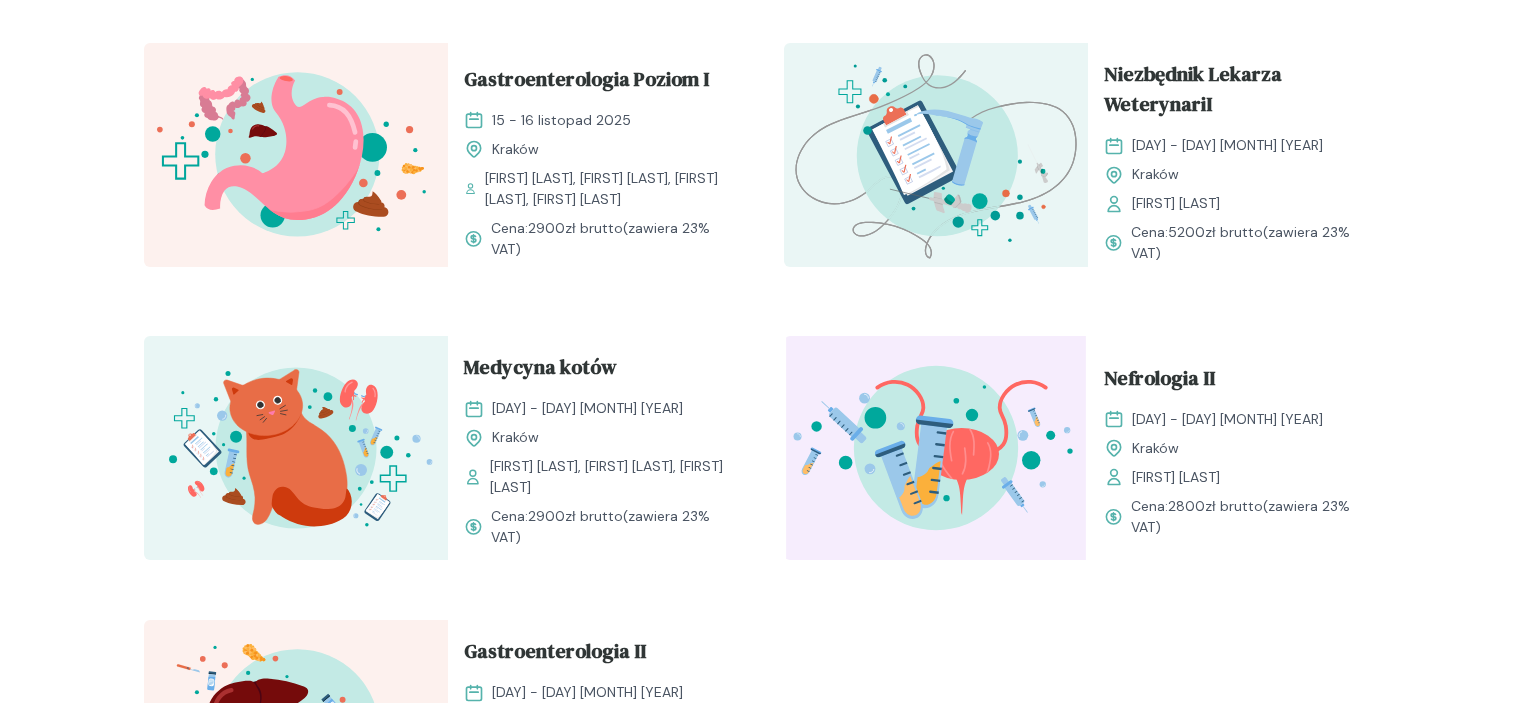 scroll, scrollTop: 2112, scrollLeft: 0, axis: vertical 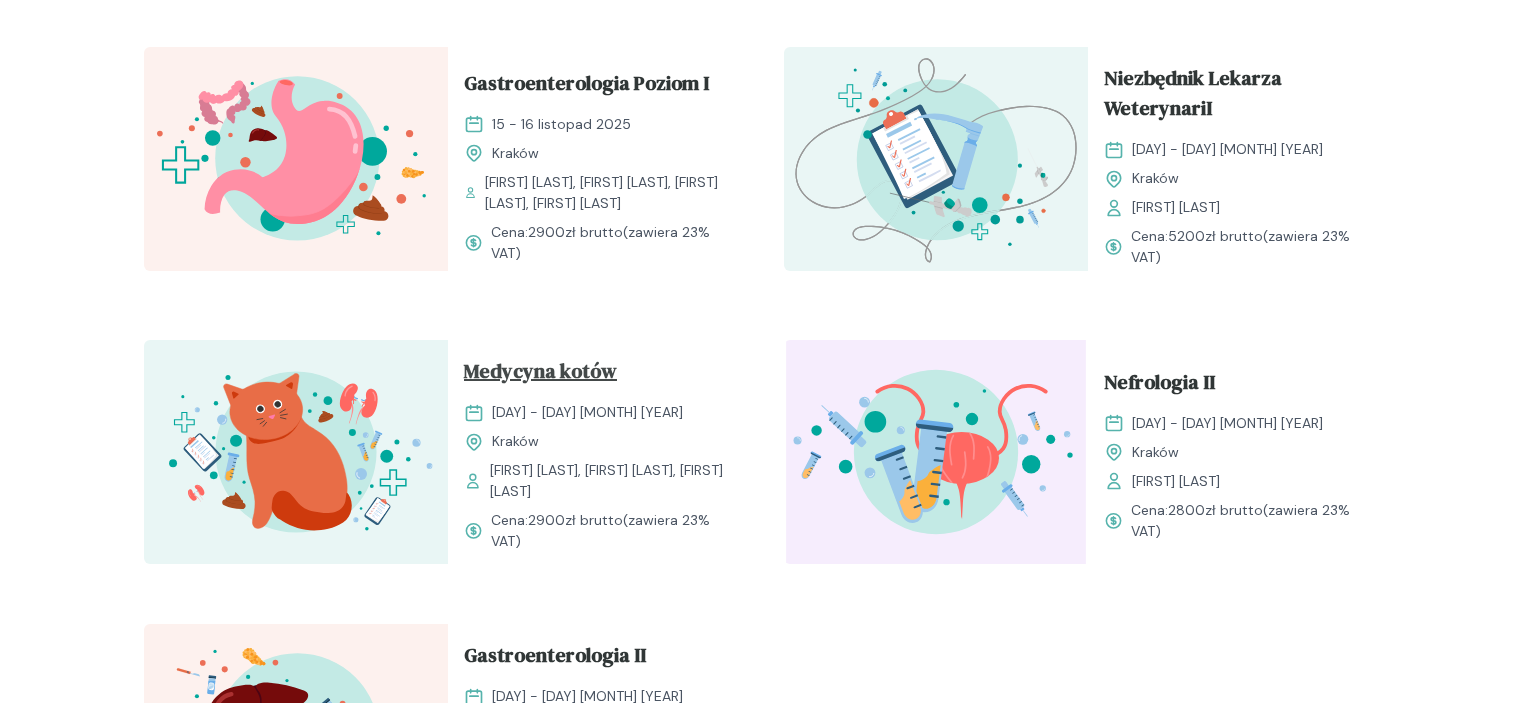 click on "Medycyna kotów" at bounding box center [540, 375] 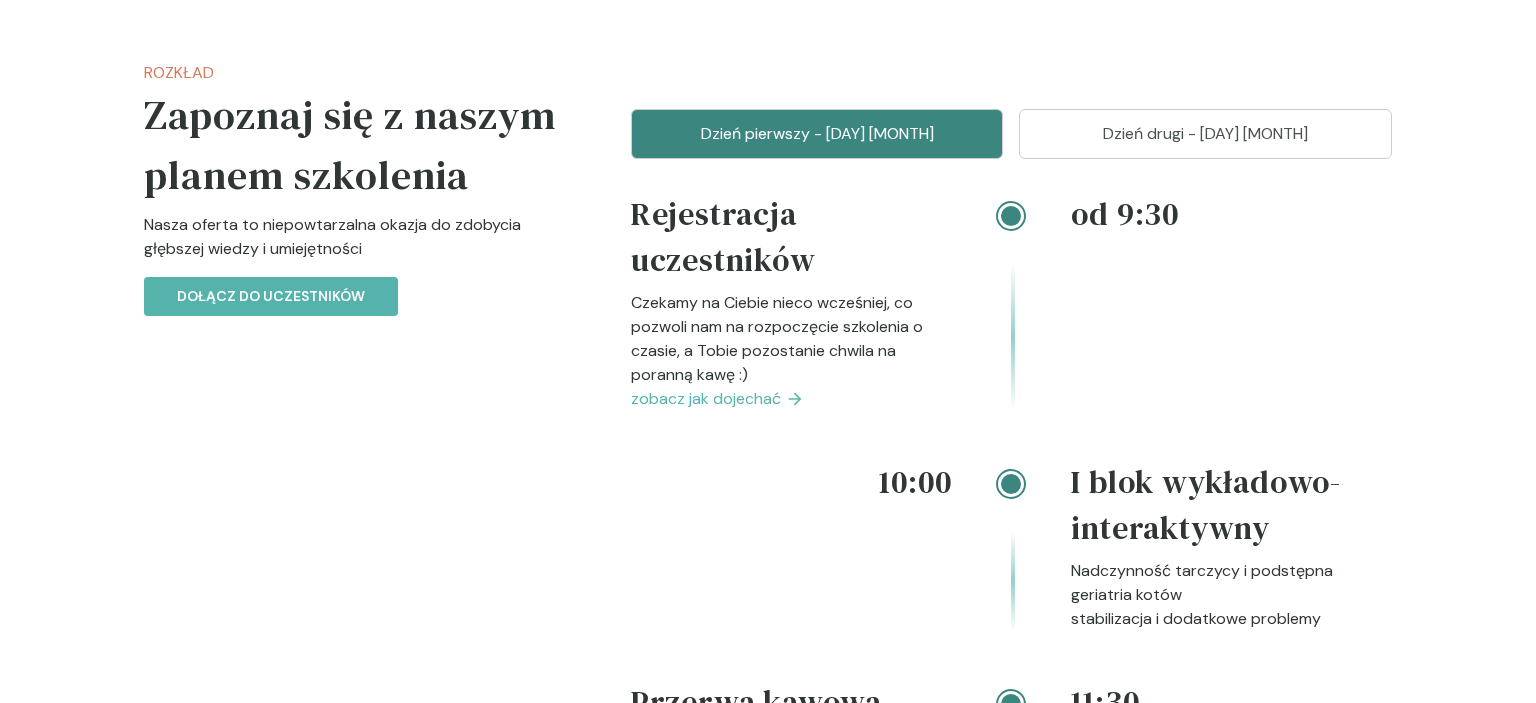 scroll, scrollTop: 0, scrollLeft: 0, axis: both 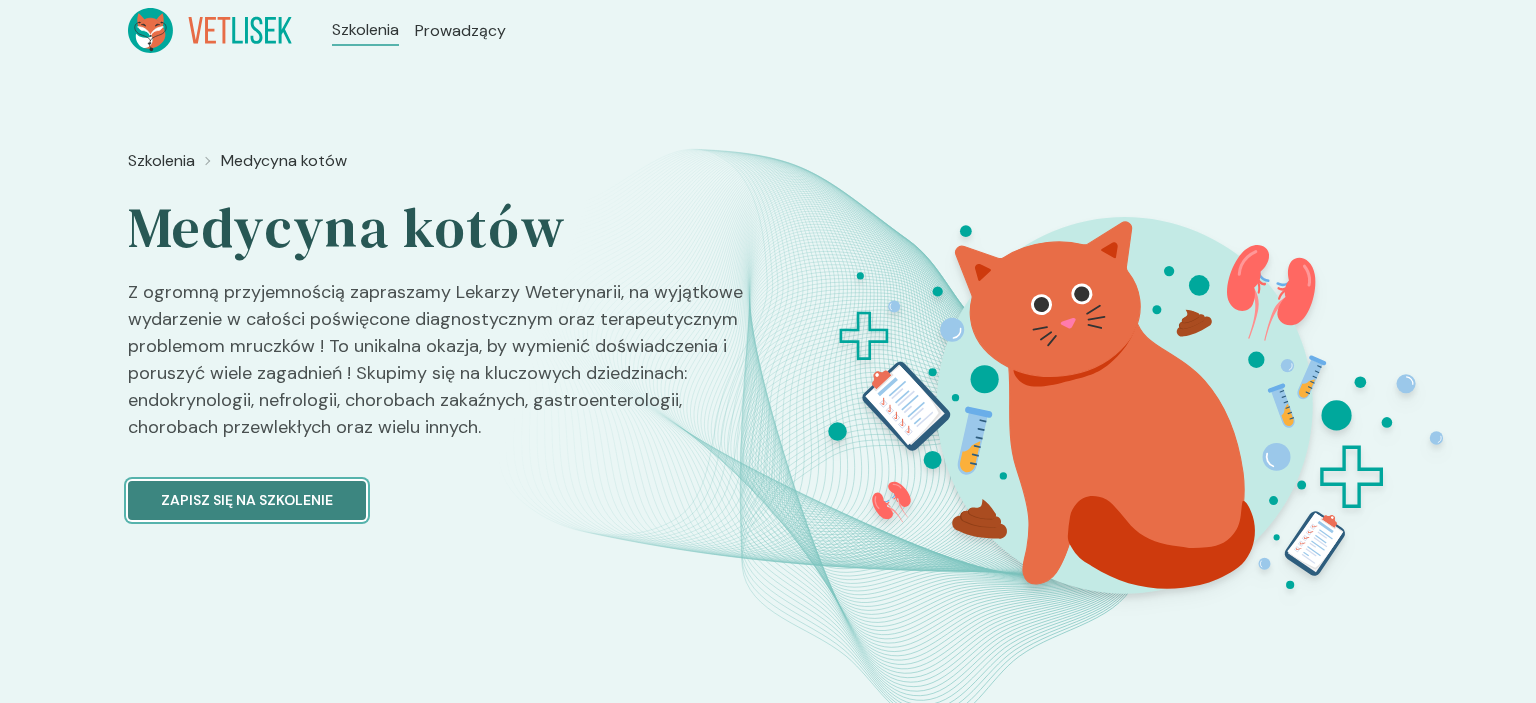 click on "Zapisz się na szkolenie" at bounding box center (247, 500) 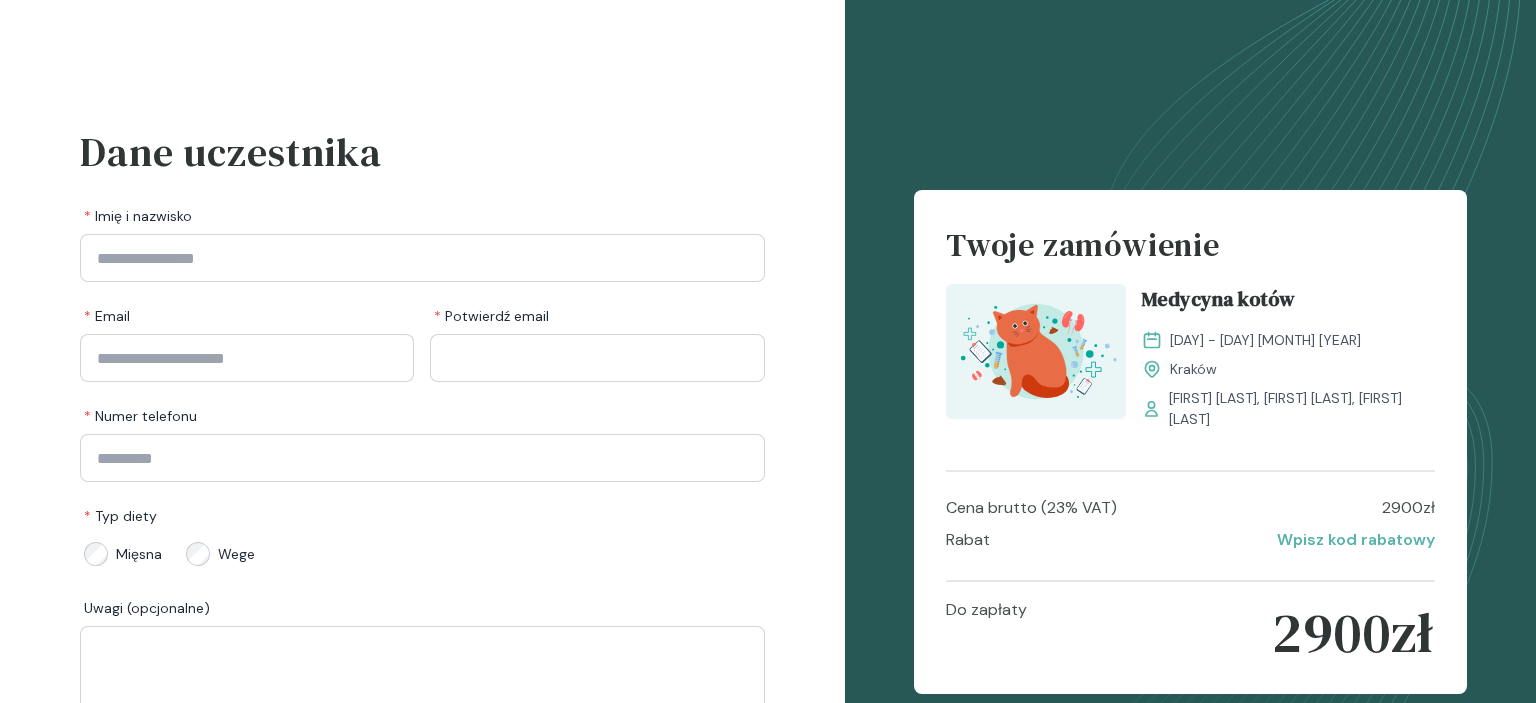 scroll, scrollTop: 0, scrollLeft: 0, axis: both 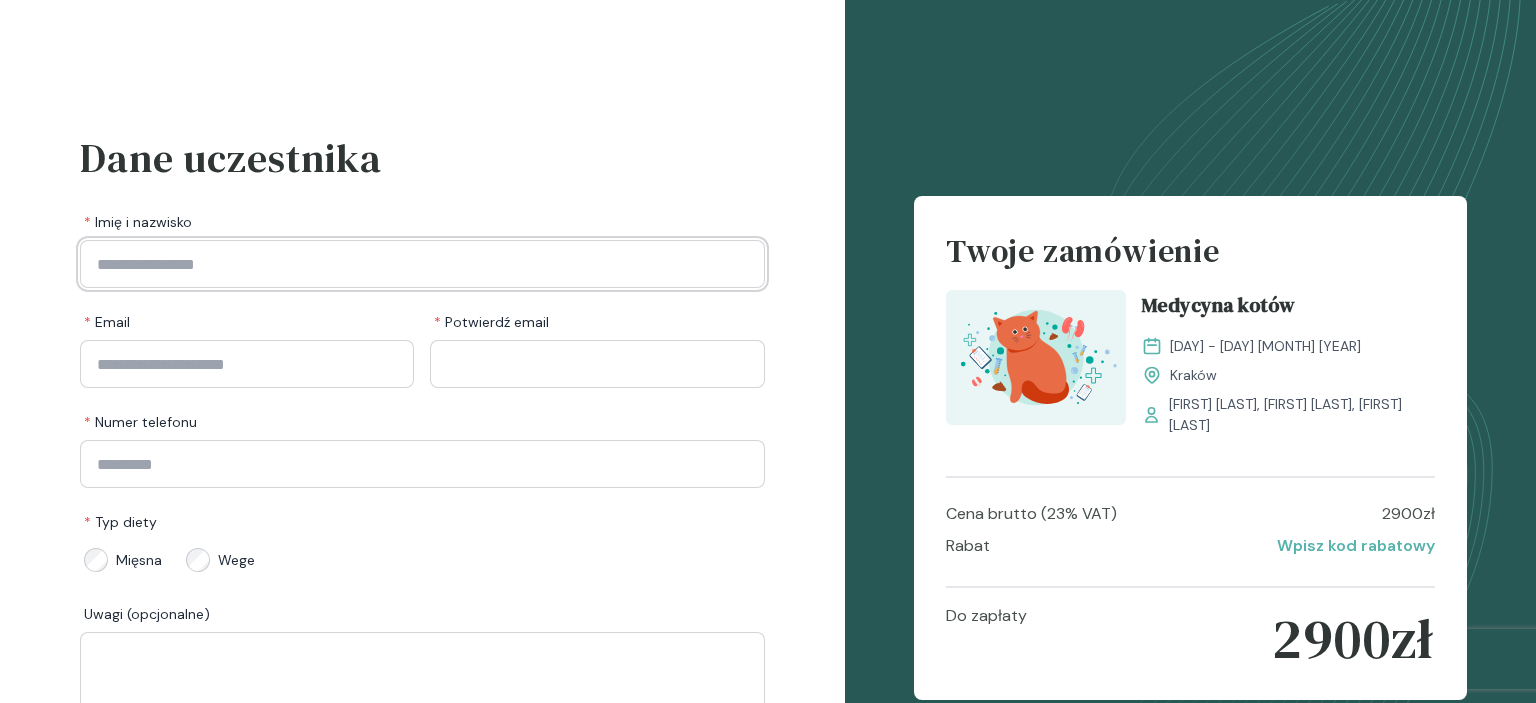 click at bounding box center [422, 264] 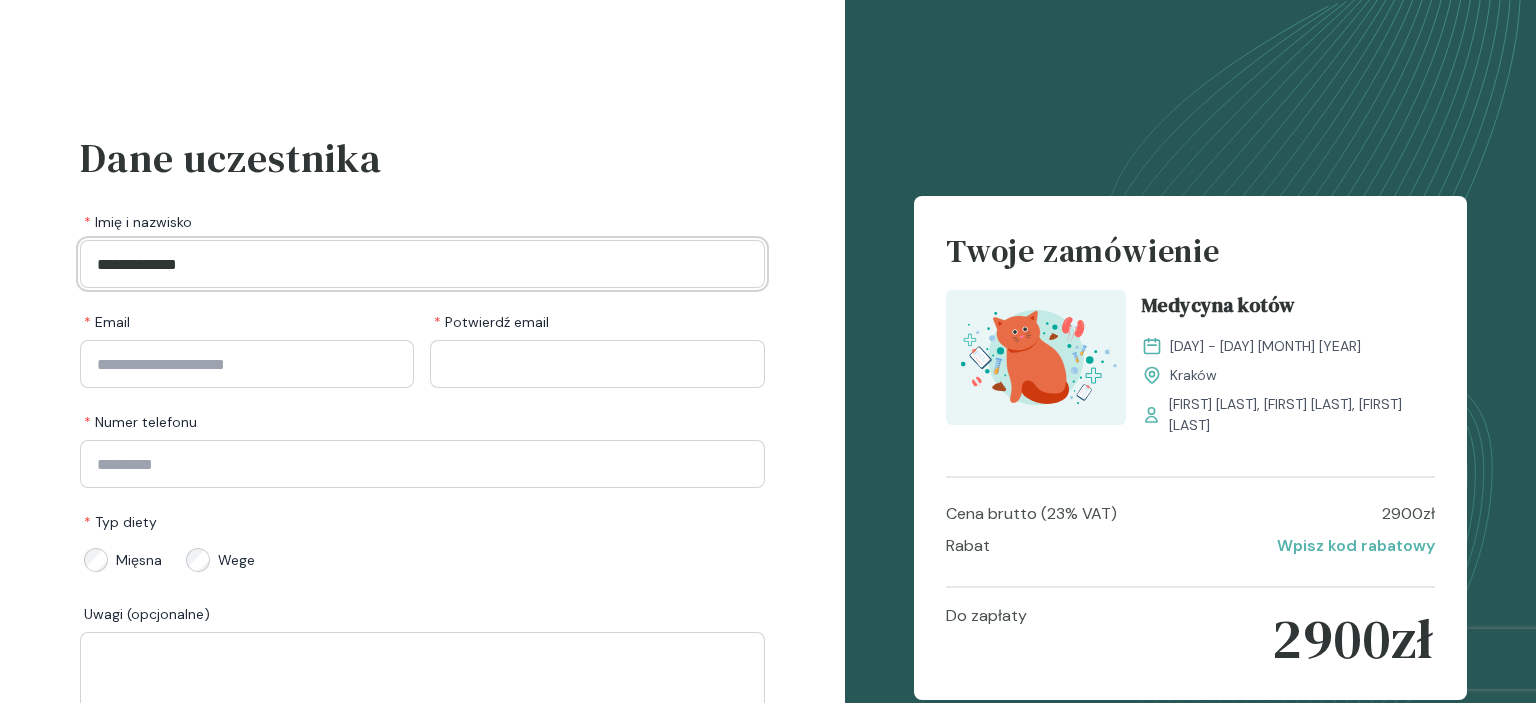 type on "**********" 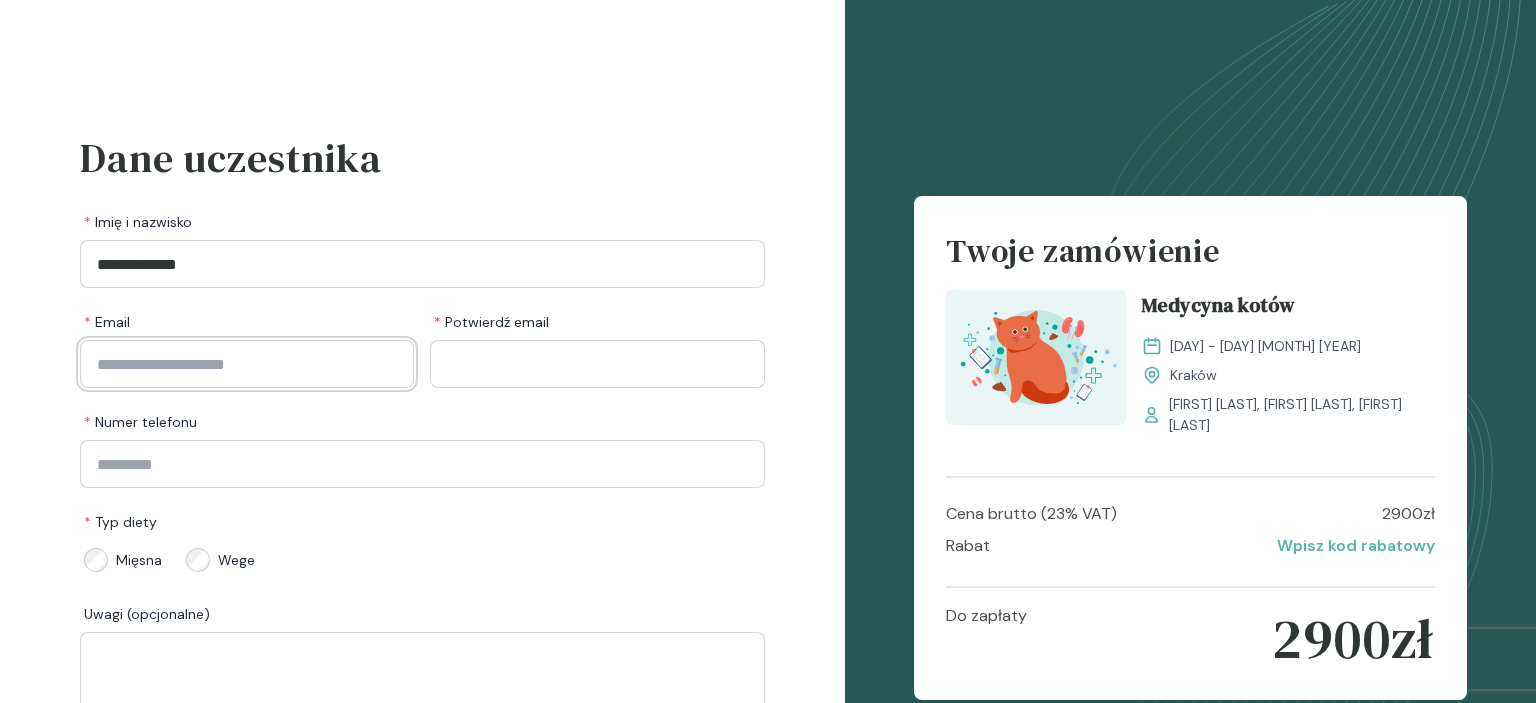 click at bounding box center [247, 364] 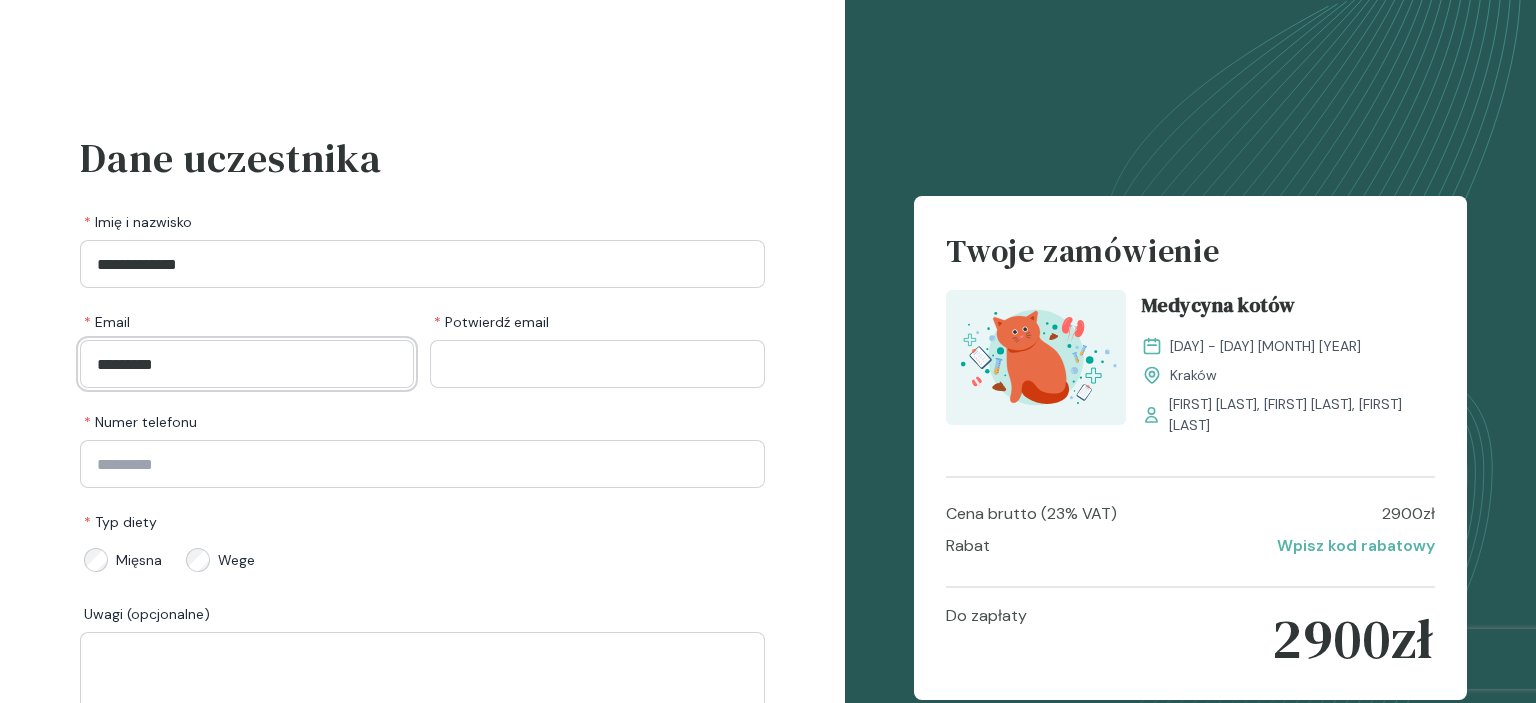 type on "**********" 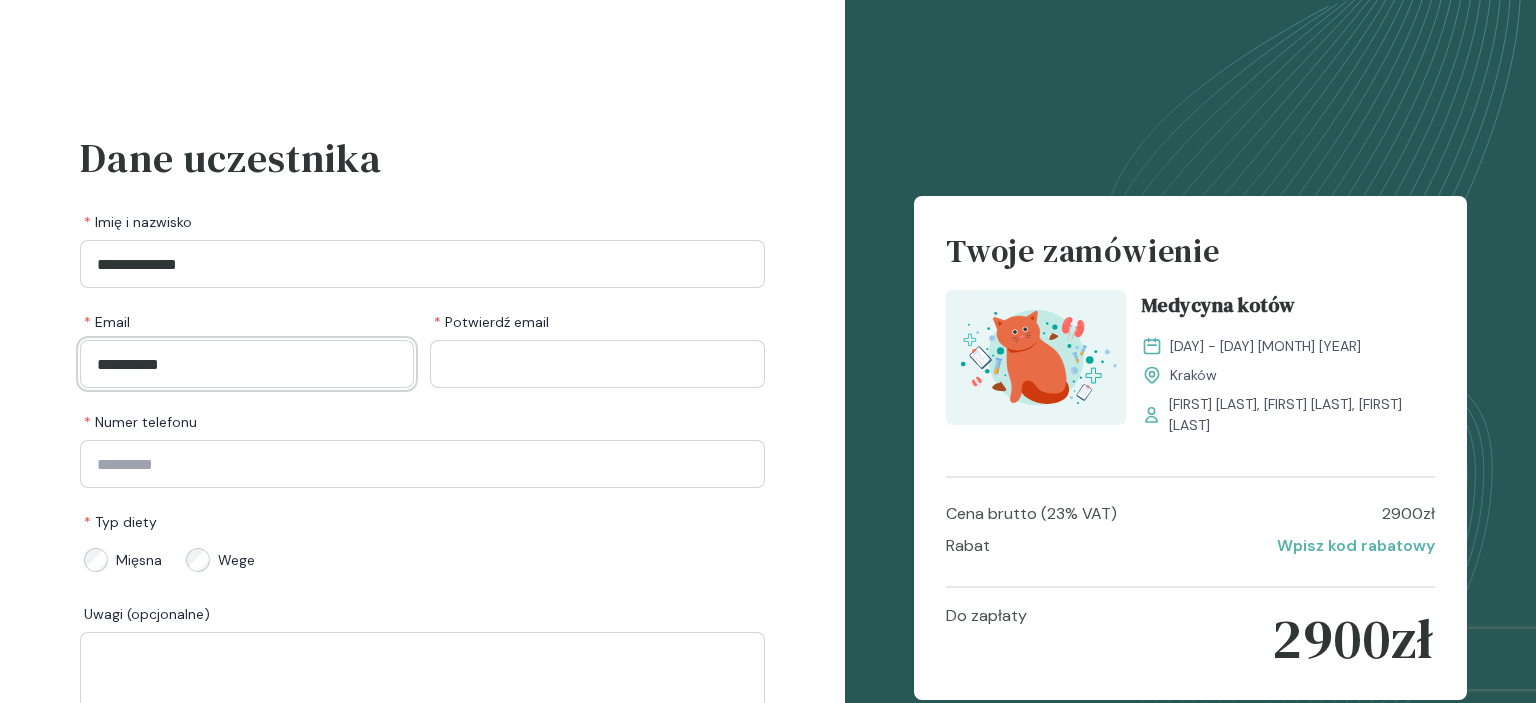 click on "Wróć" at bounding box center [194, 819] 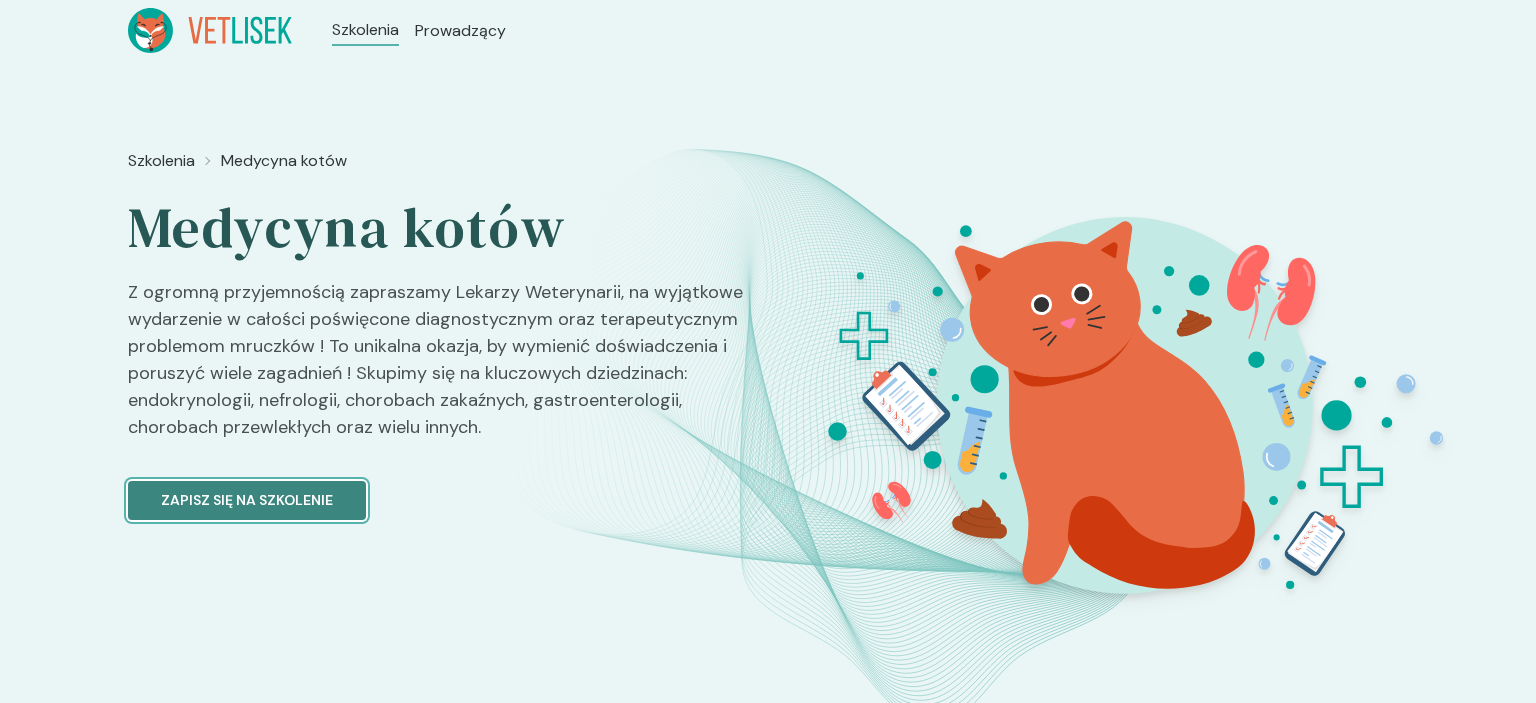 click on "Zapisz się na szkolenie" at bounding box center [247, 500] 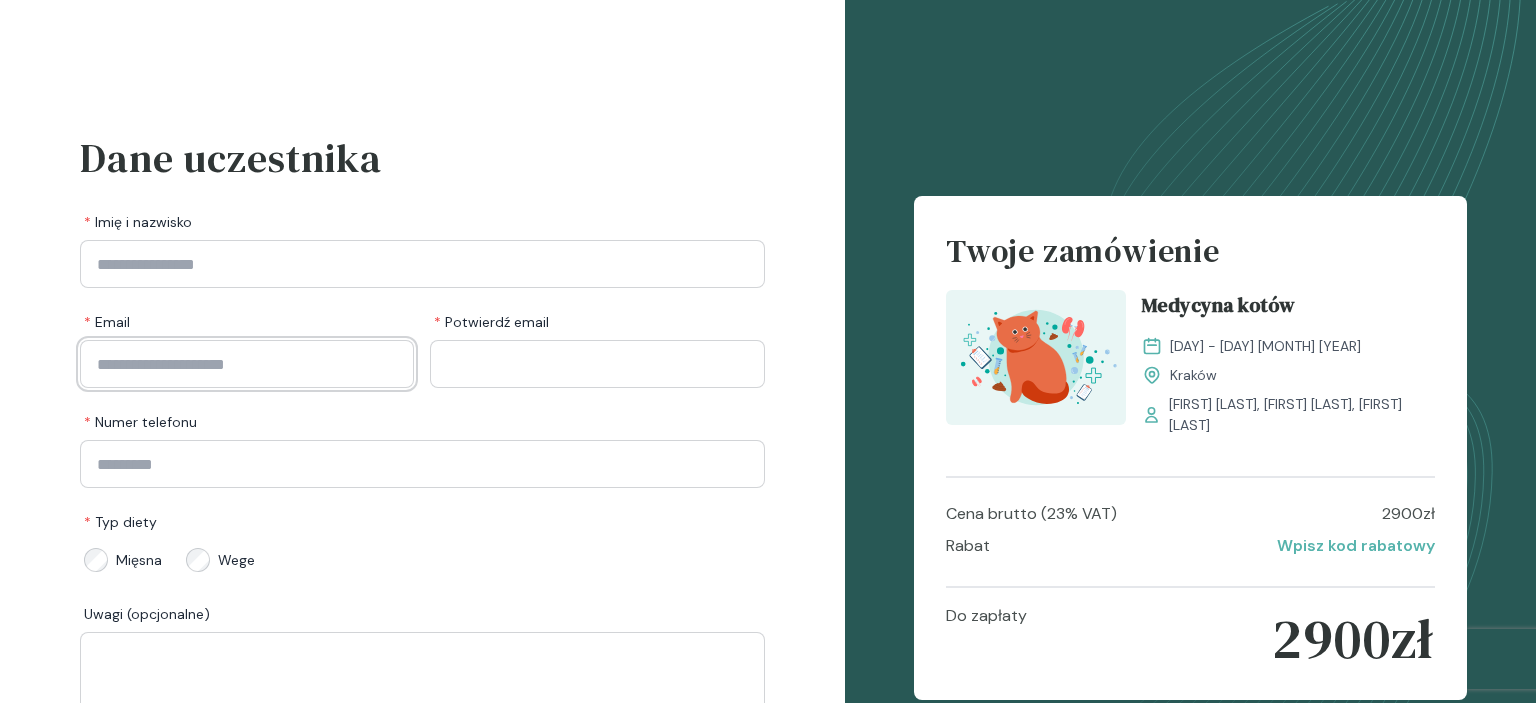 click at bounding box center (247, 364) 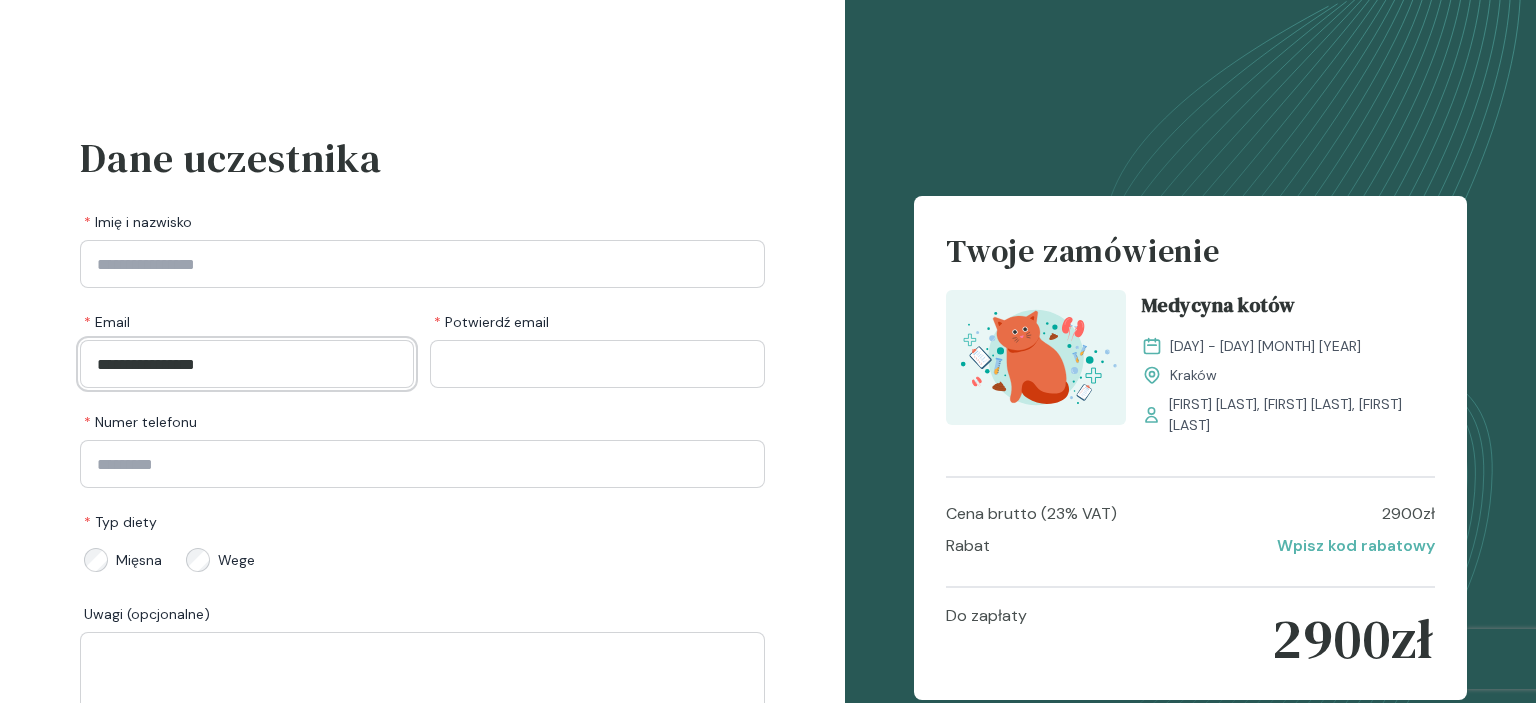 type on "**********" 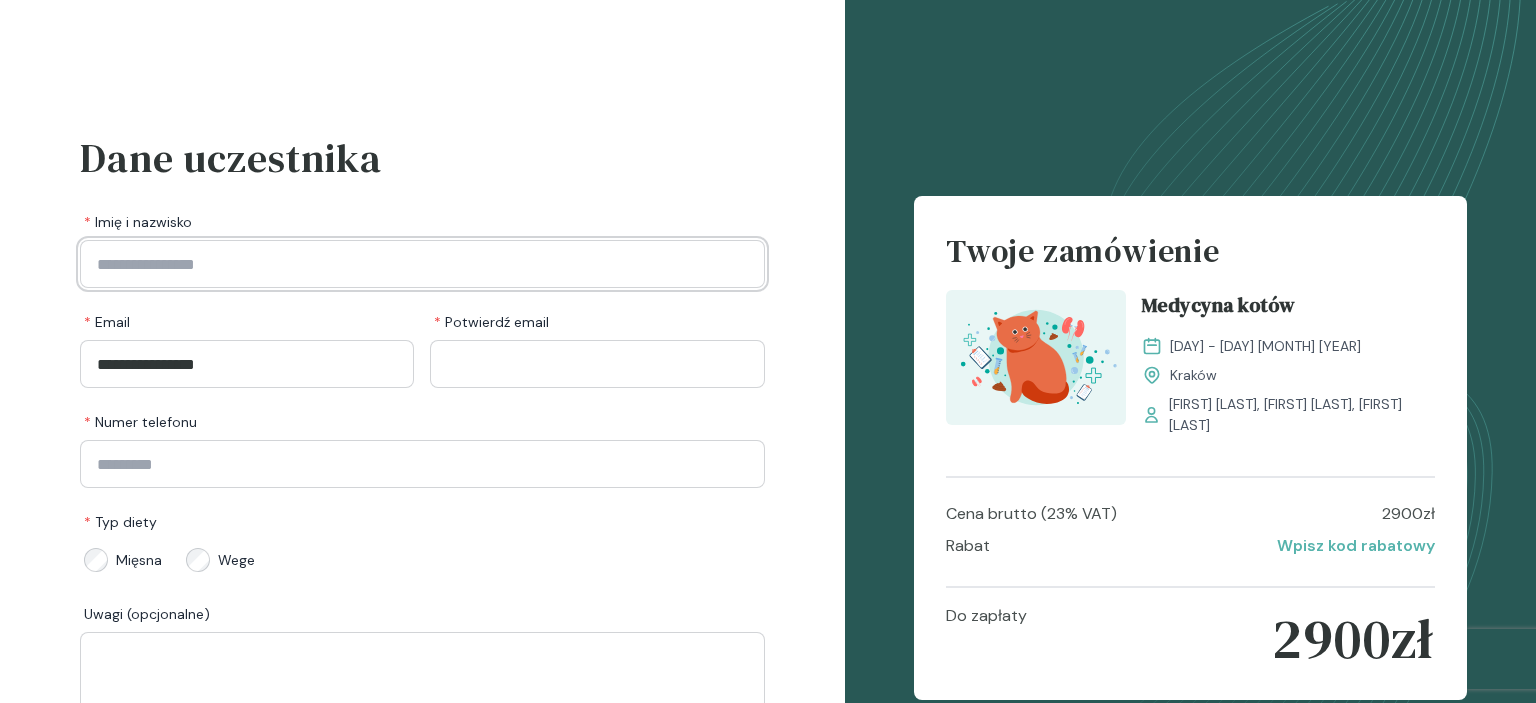 click at bounding box center (422, 264) 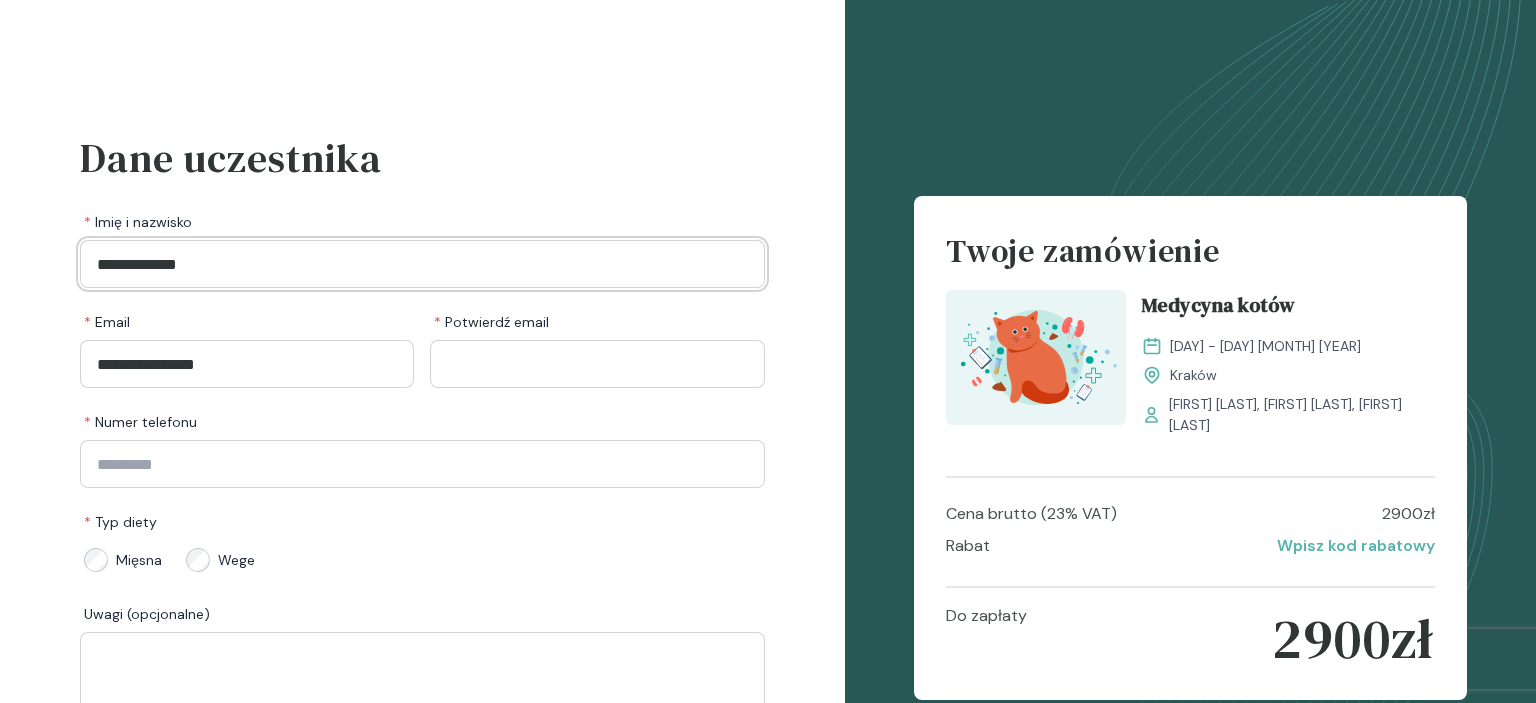 type on "**********" 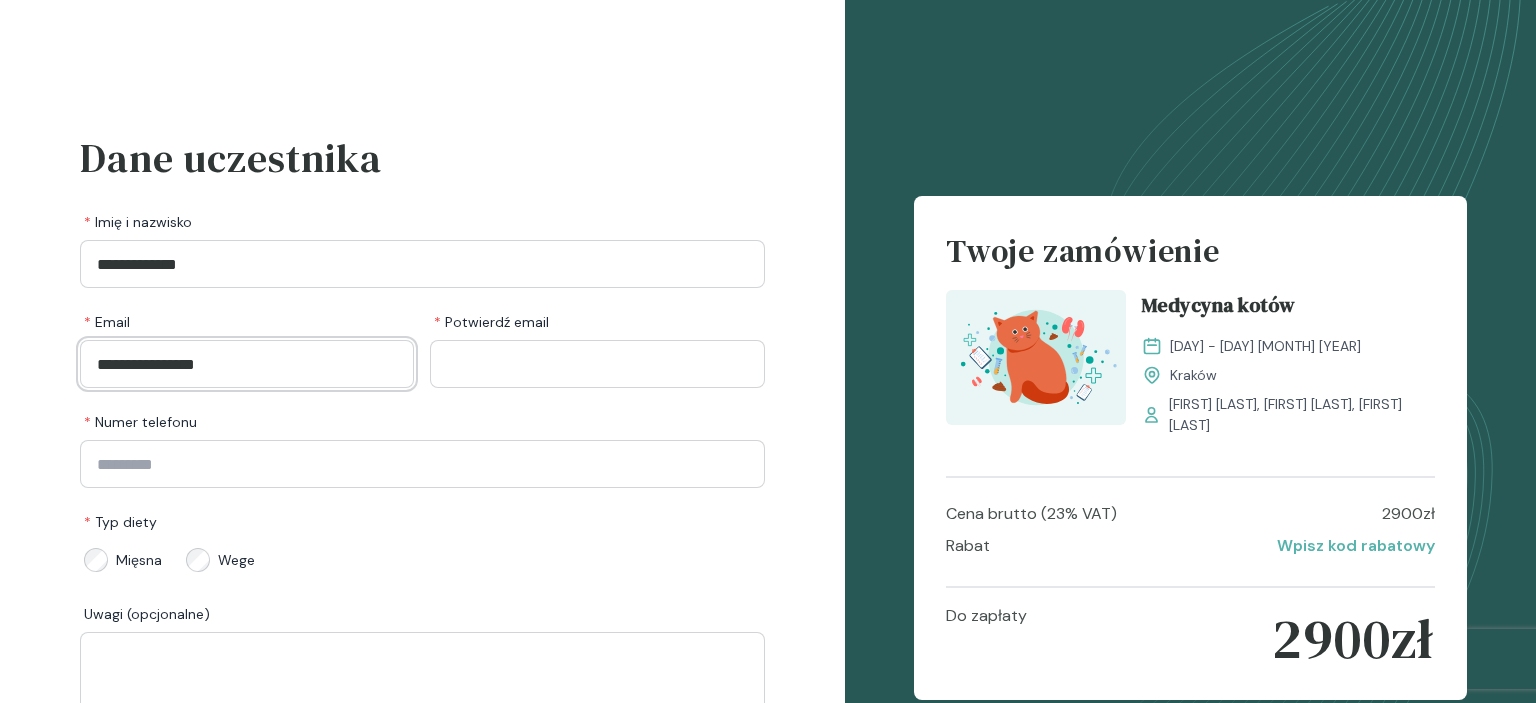 drag, startPoint x: 239, startPoint y: 374, endPoint x: 93, endPoint y: 384, distance: 146.34207 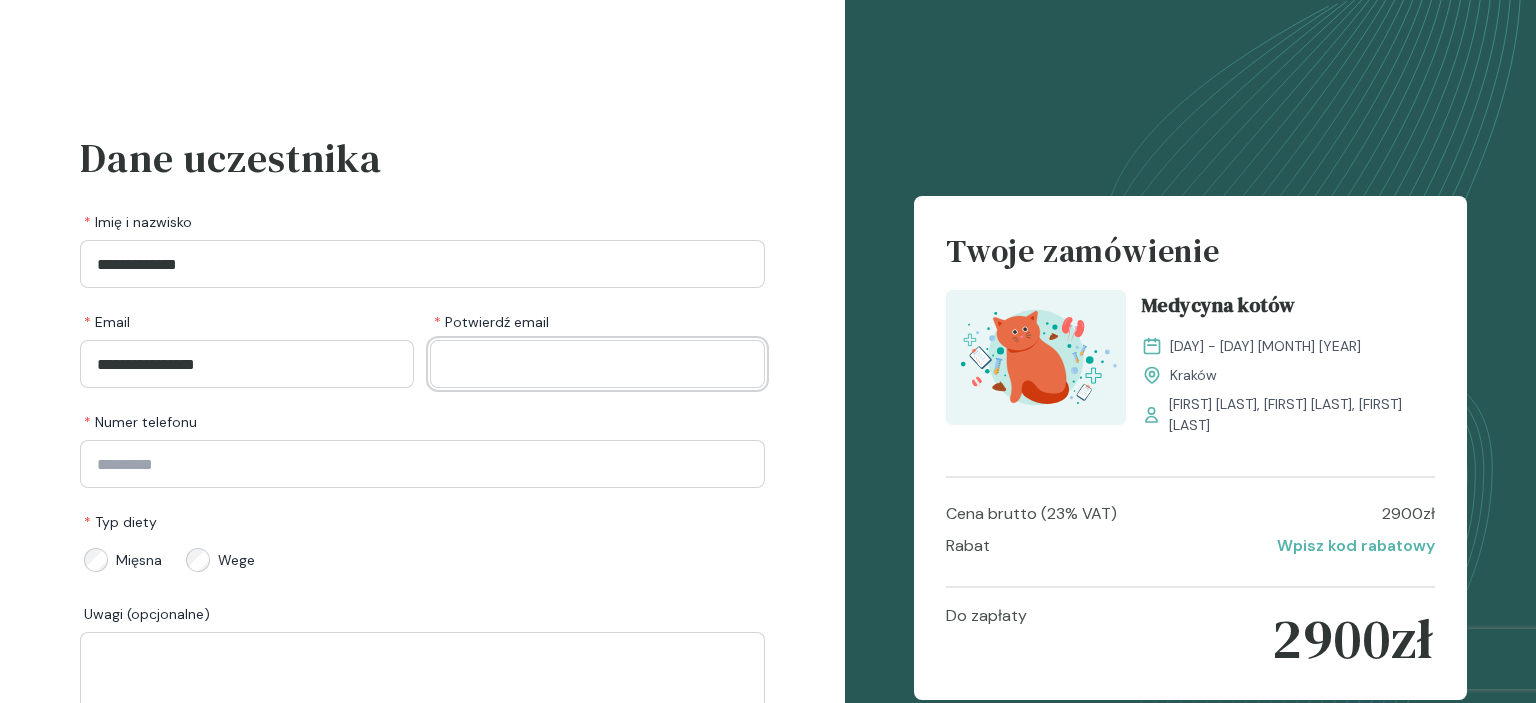 click at bounding box center [597, 364] 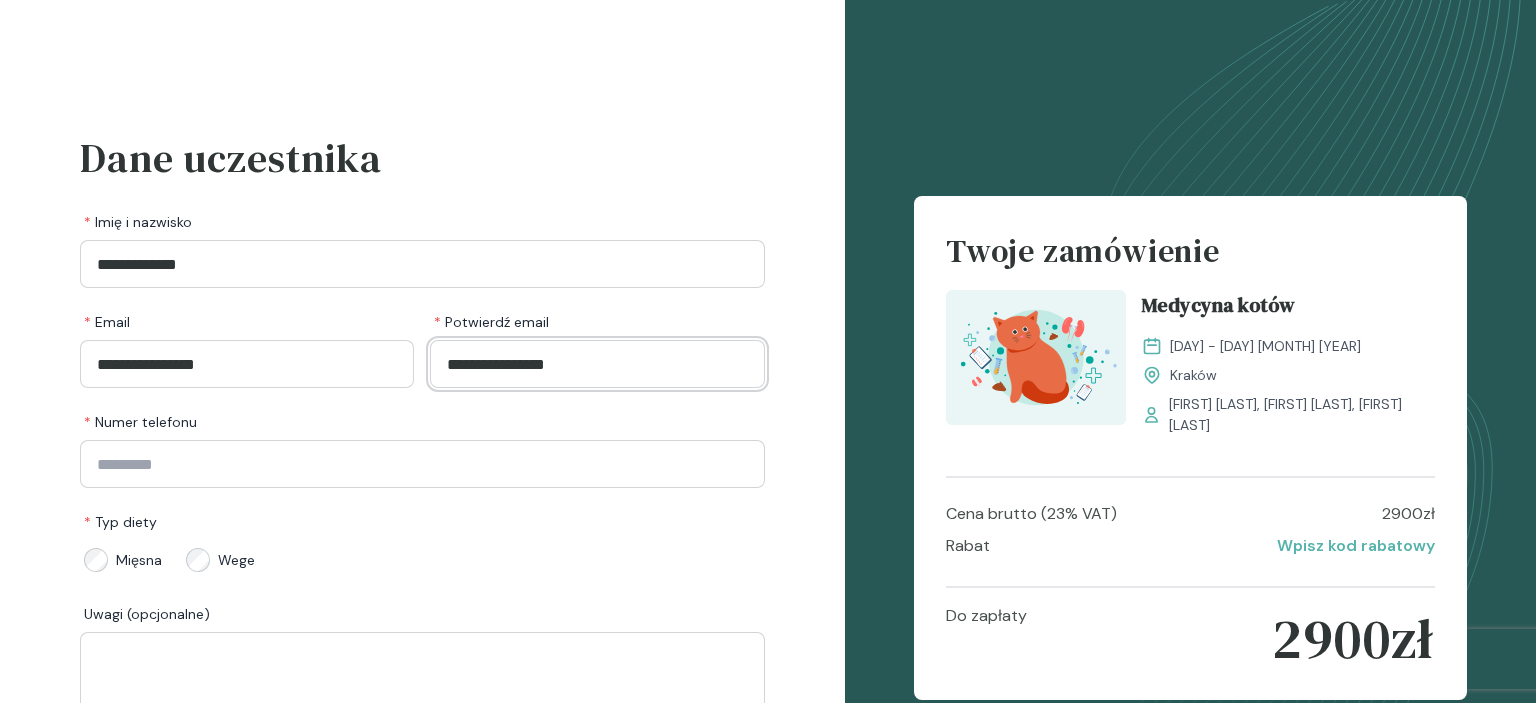 type on "**********" 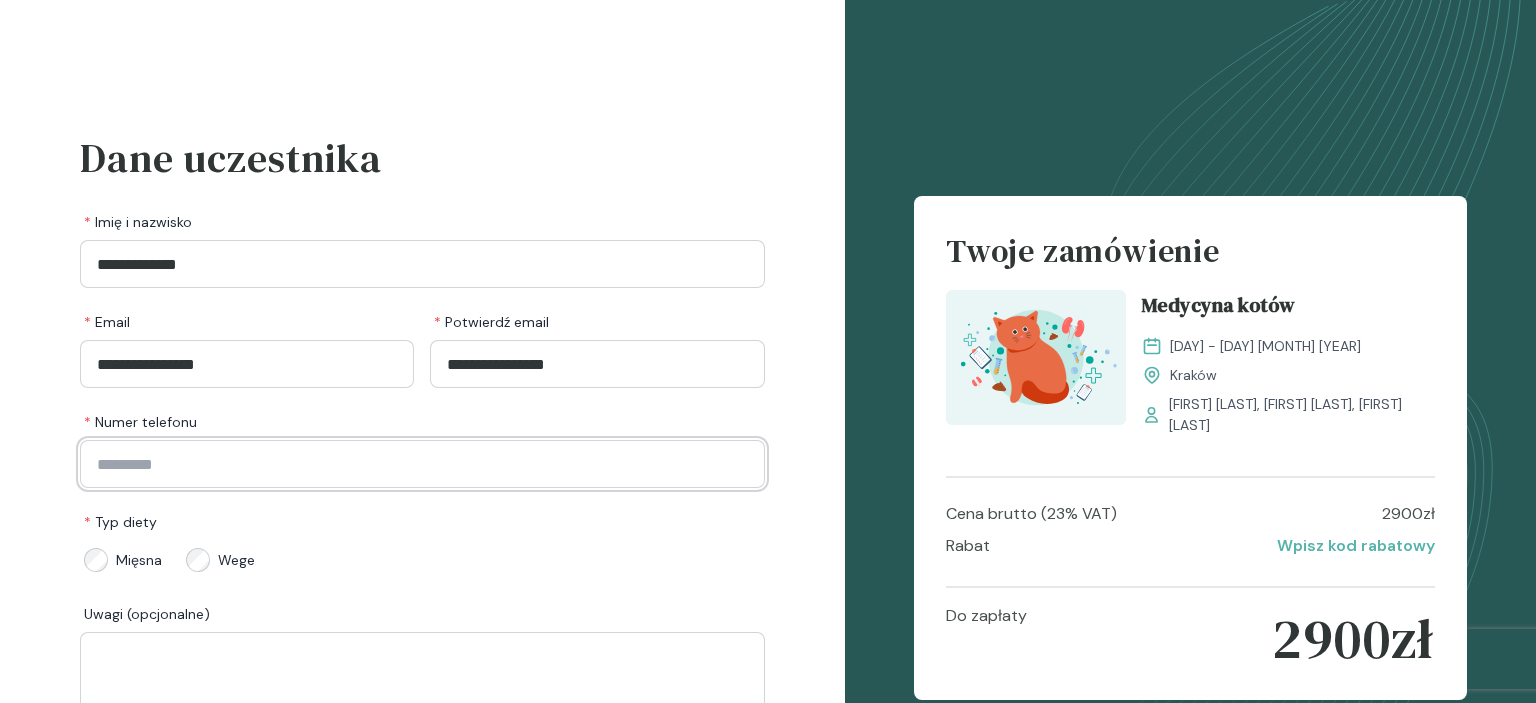 click at bounding box center [422, 464] 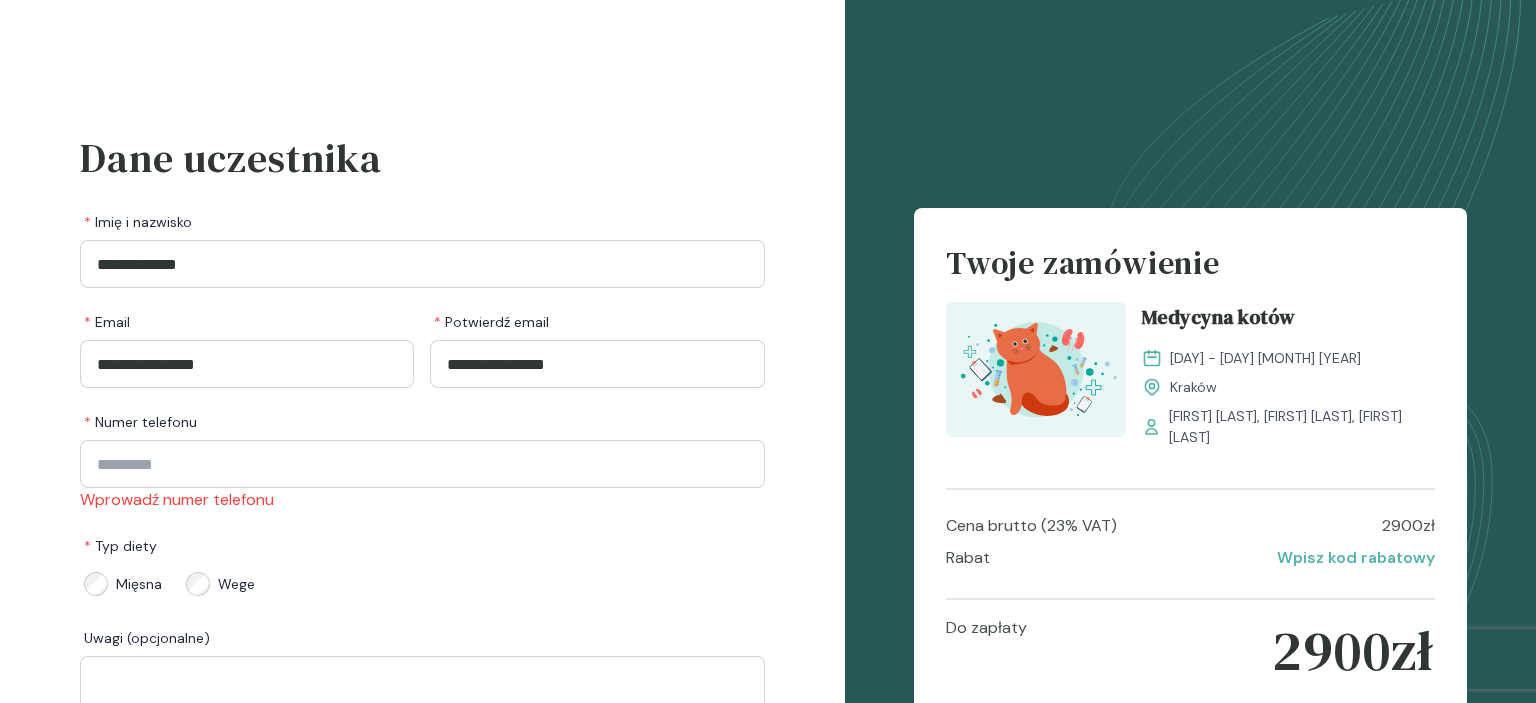 click on "*   Typ diety Mięsna Wege" at bounding box center (422, 566) 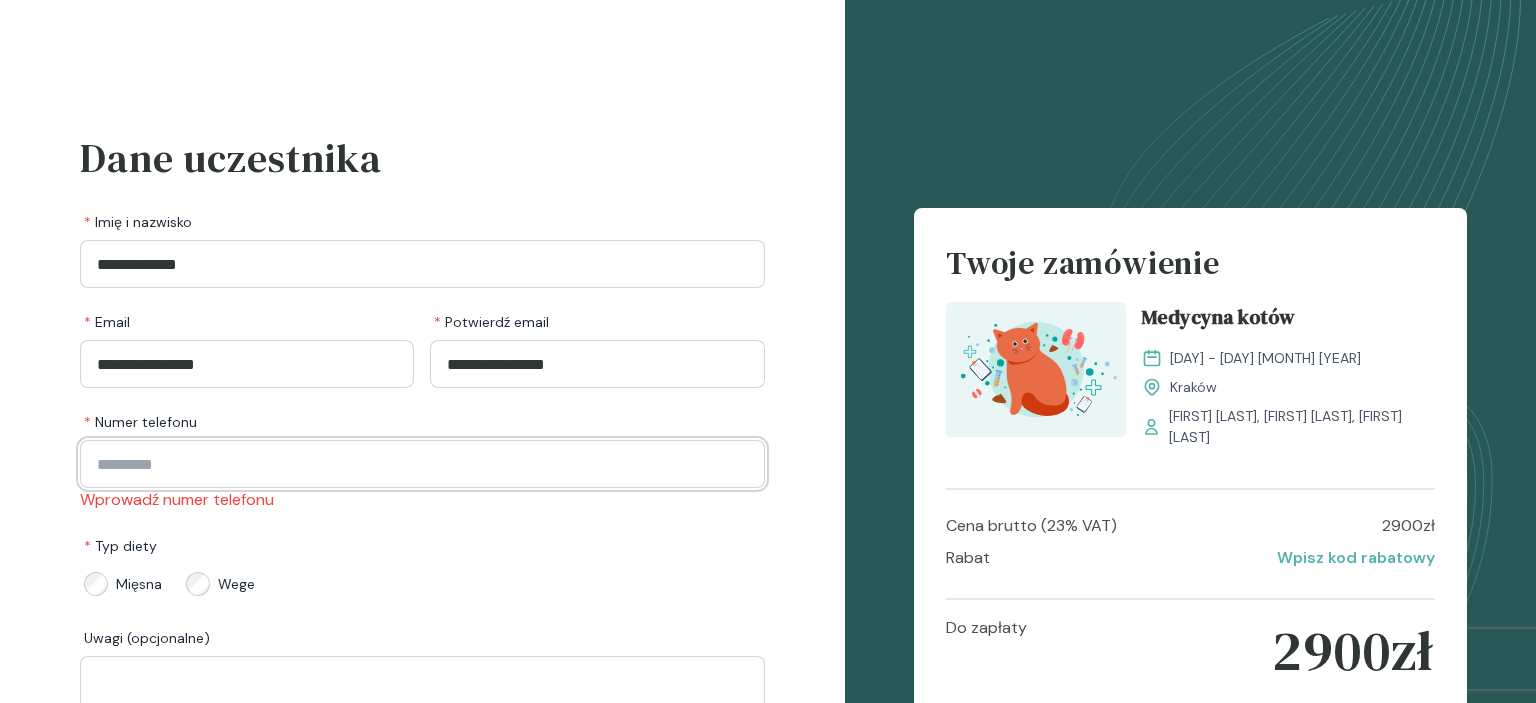 click at bounding box center (422, 464) 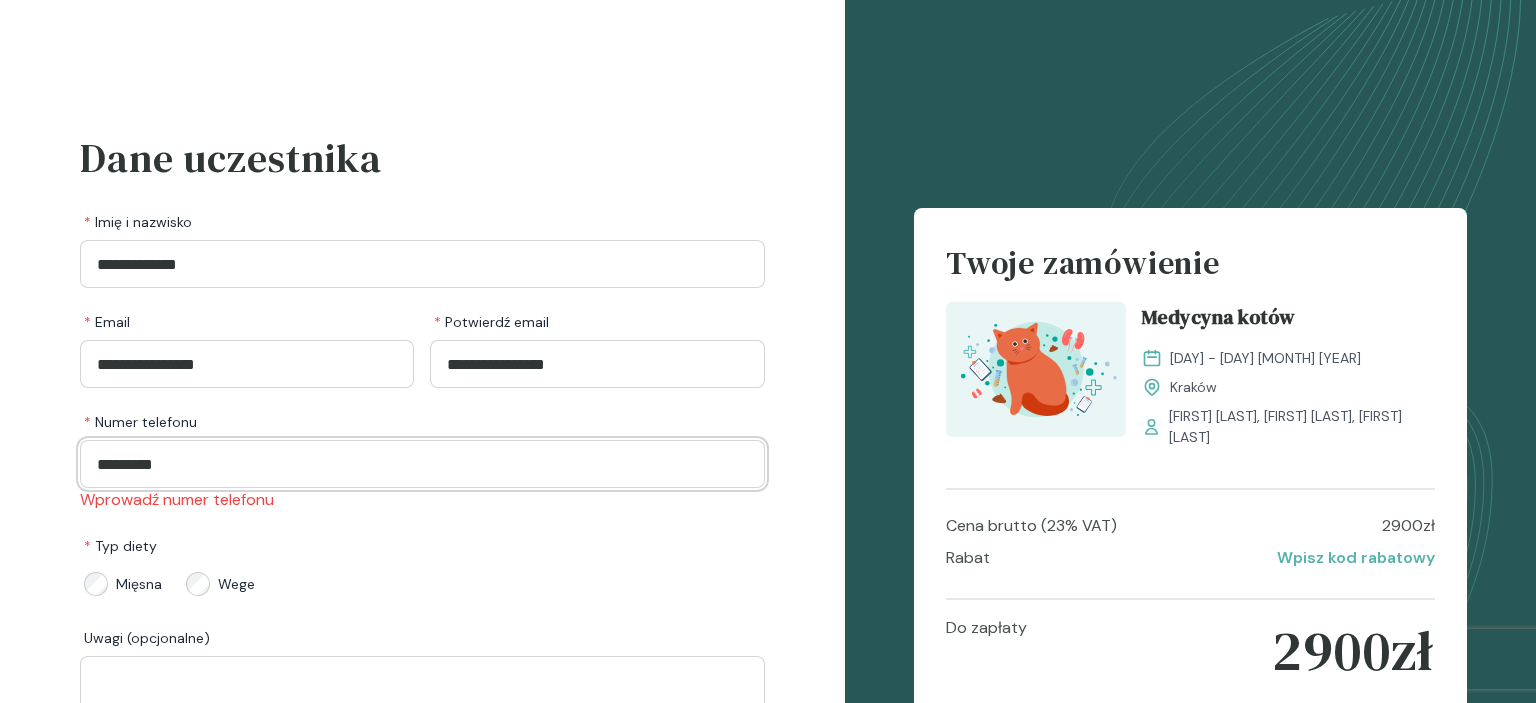 type on "*********" 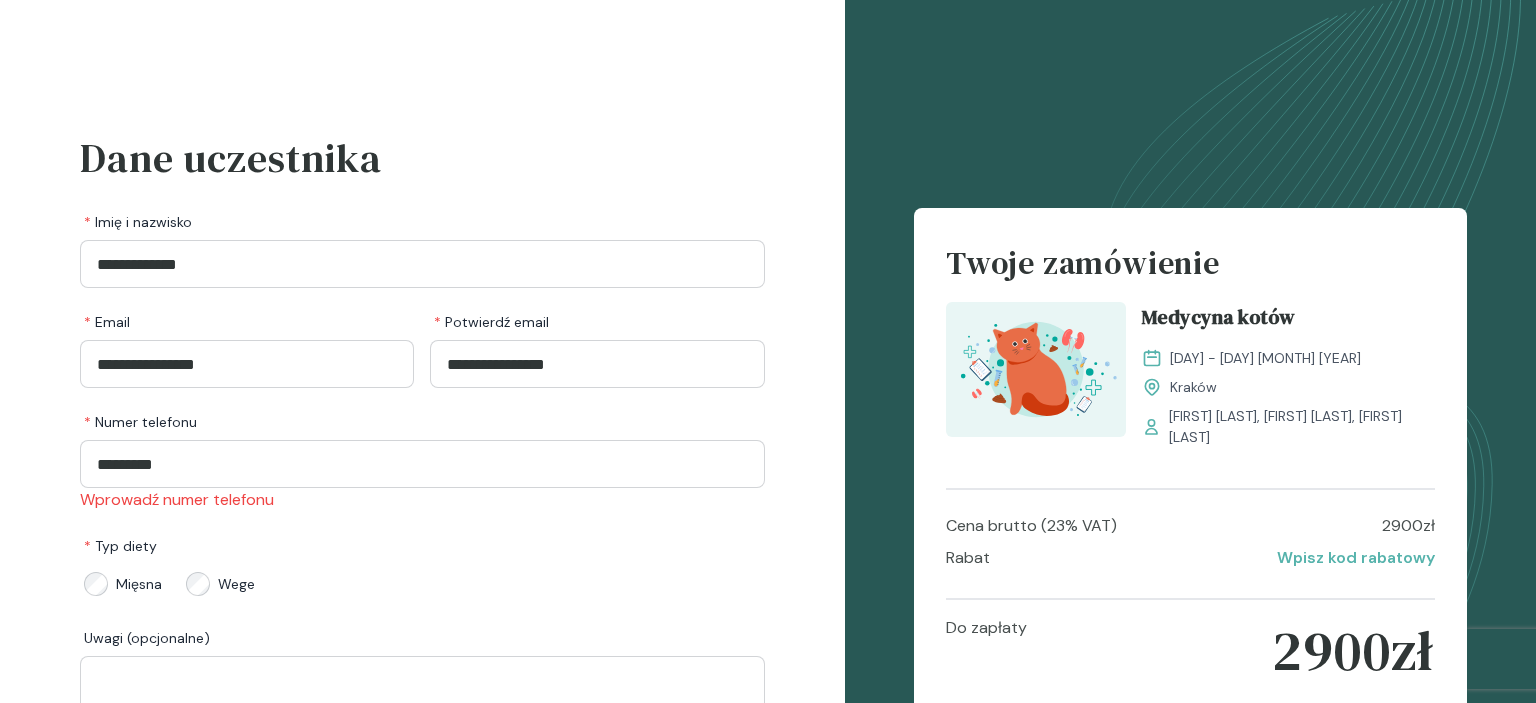 click on "*   Typ diety" at bounding box center [422, 546] 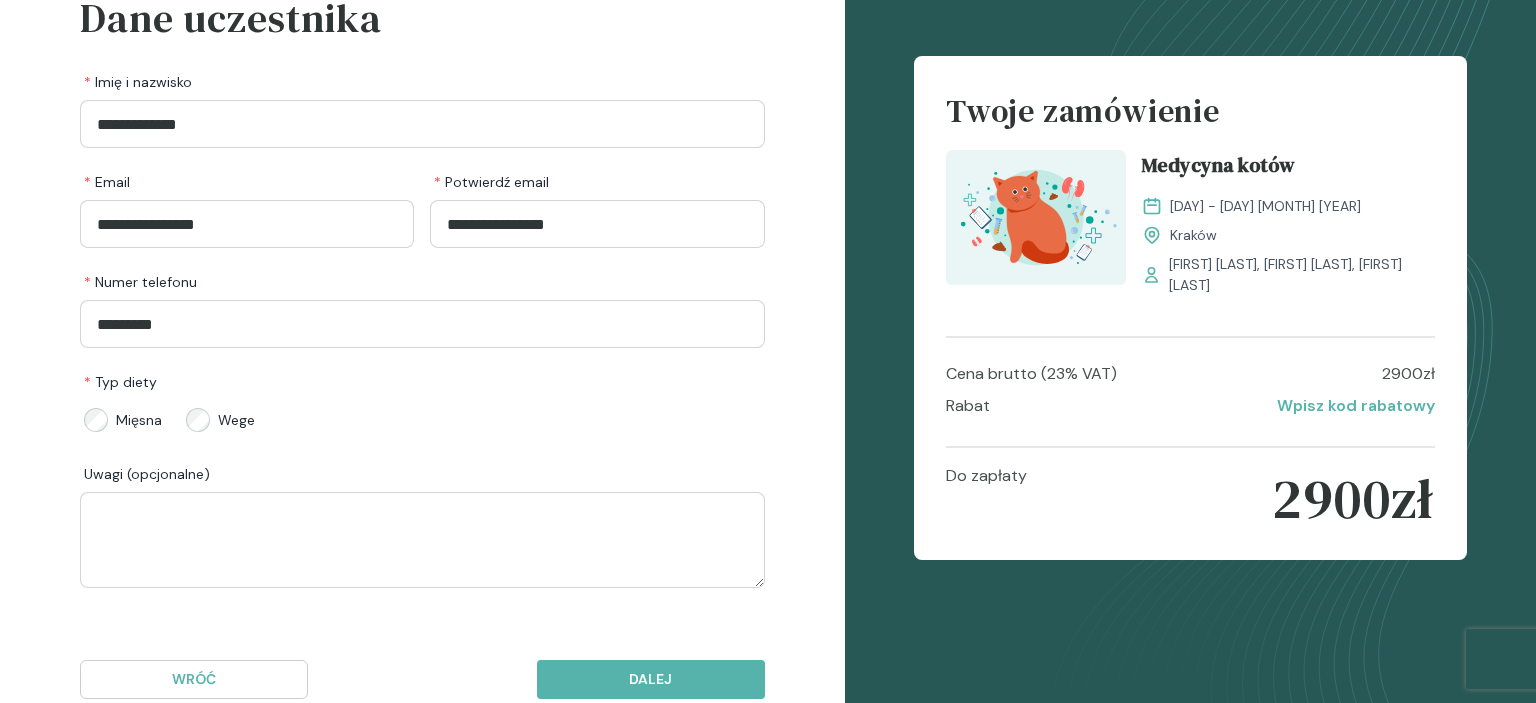 scroll, scrollTop: 191, scrollLeft: 0, axis: vertical 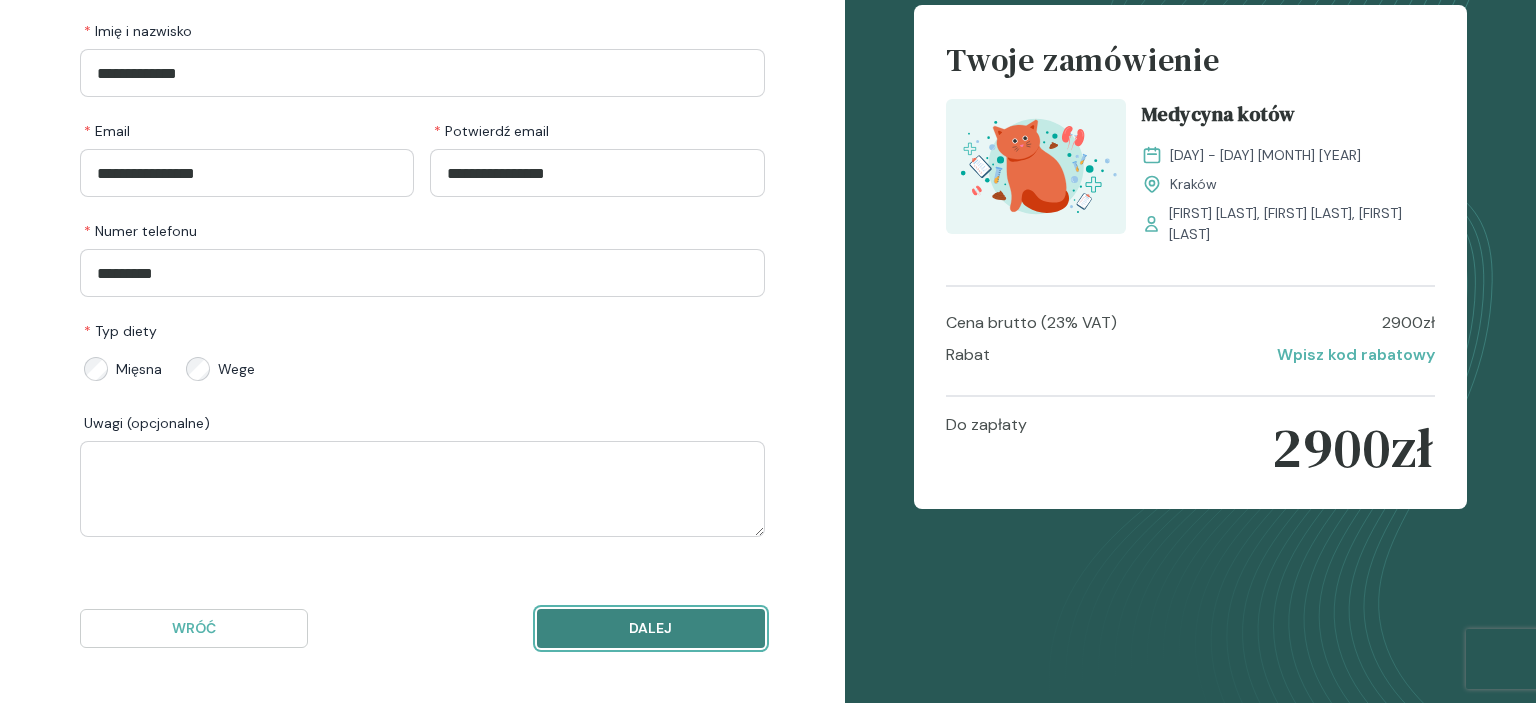 click on "Dalej" at bounding box center (651, 628) 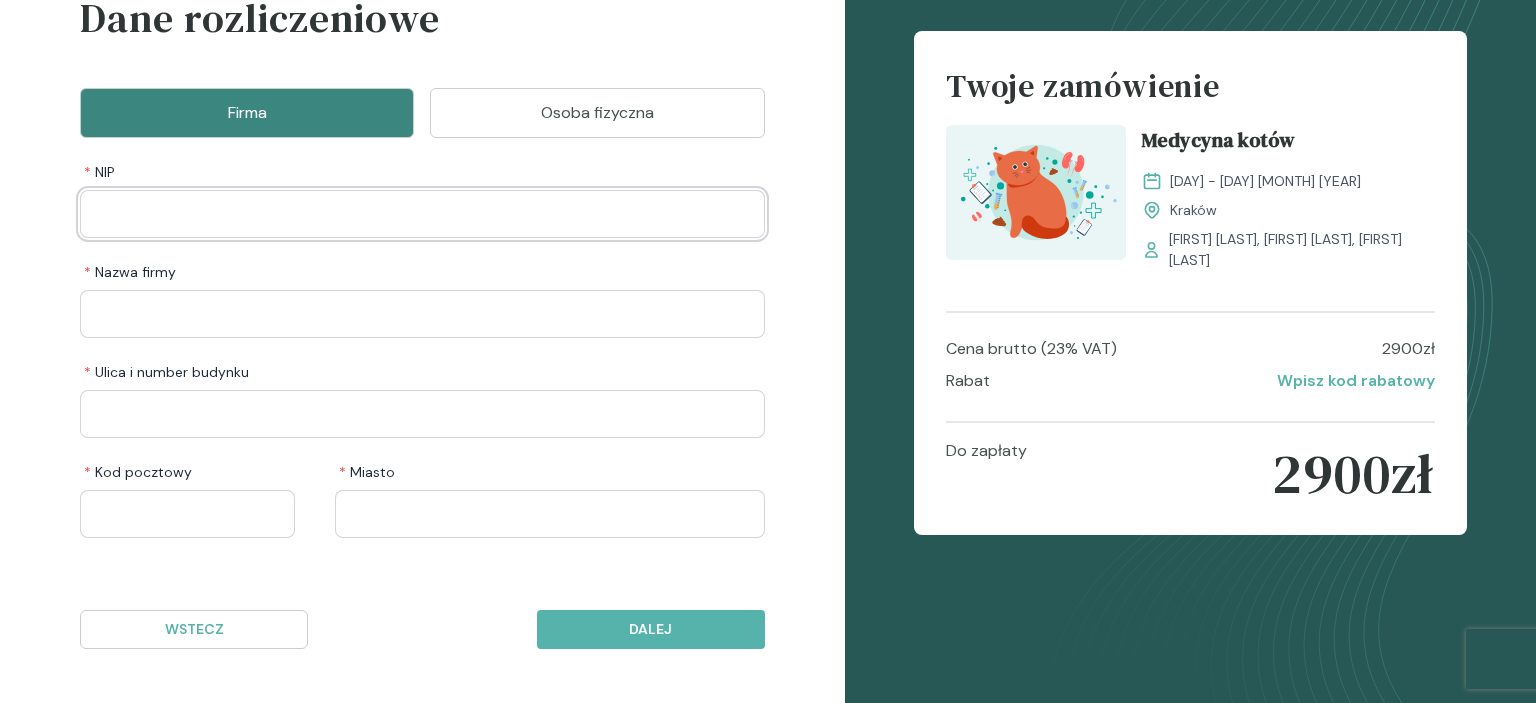 click at bounding box center (422, 214) 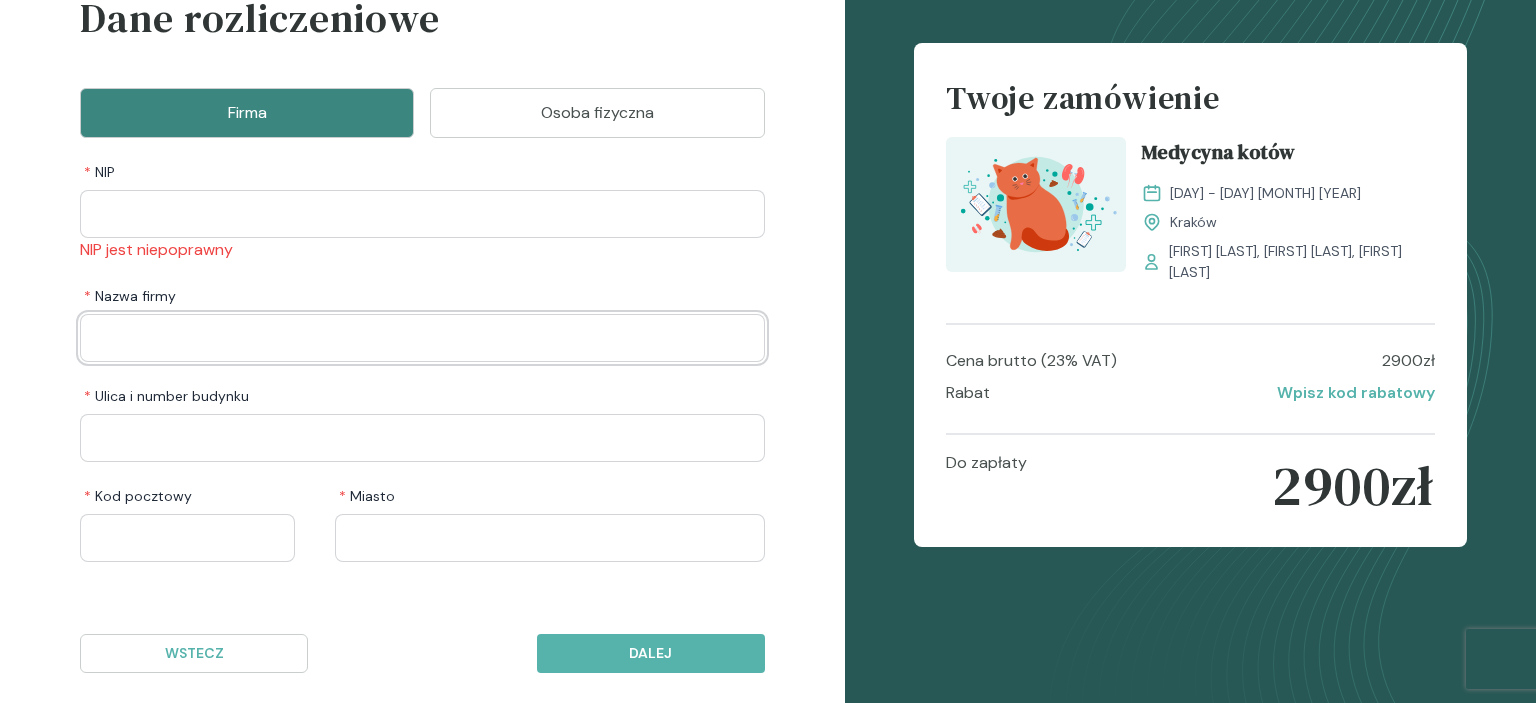 click at bounding box center [422, 338] 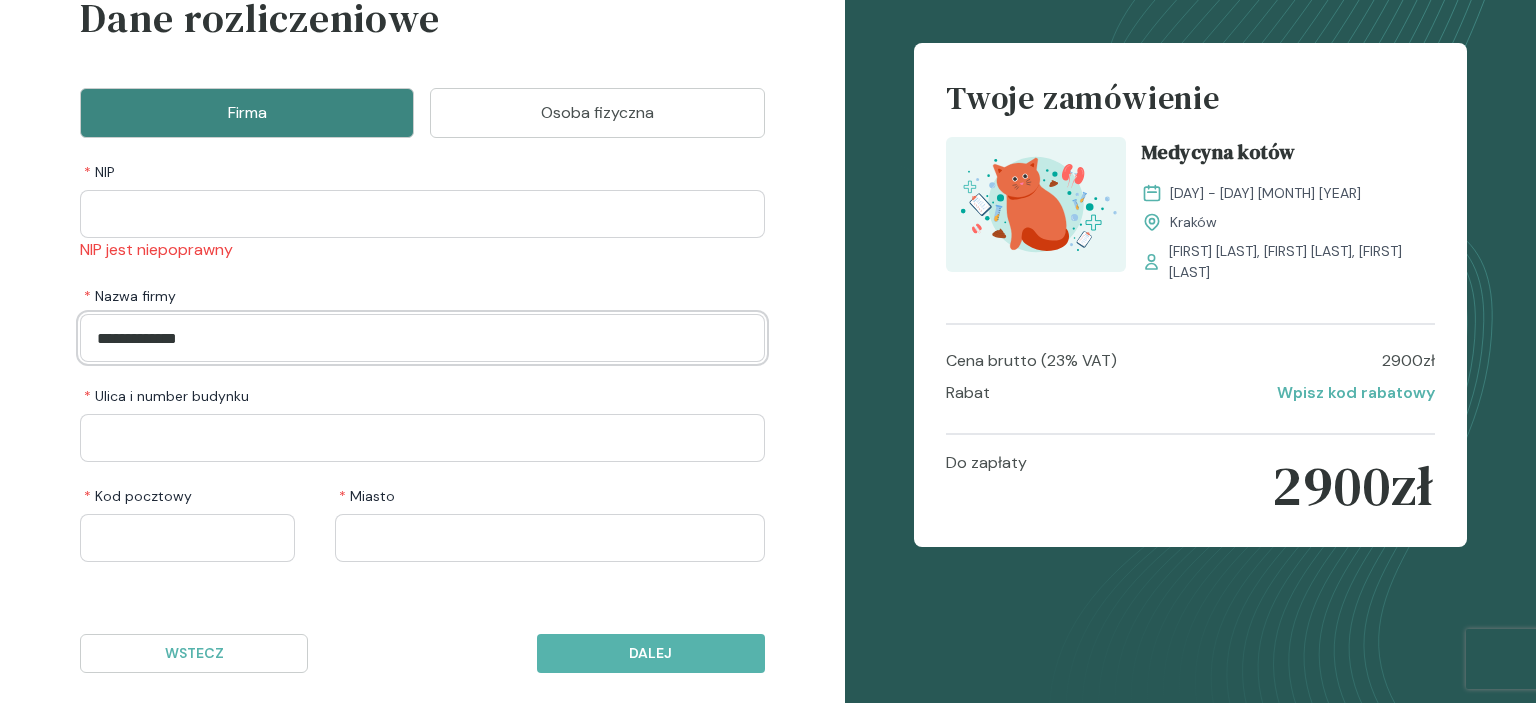 type on "**********" 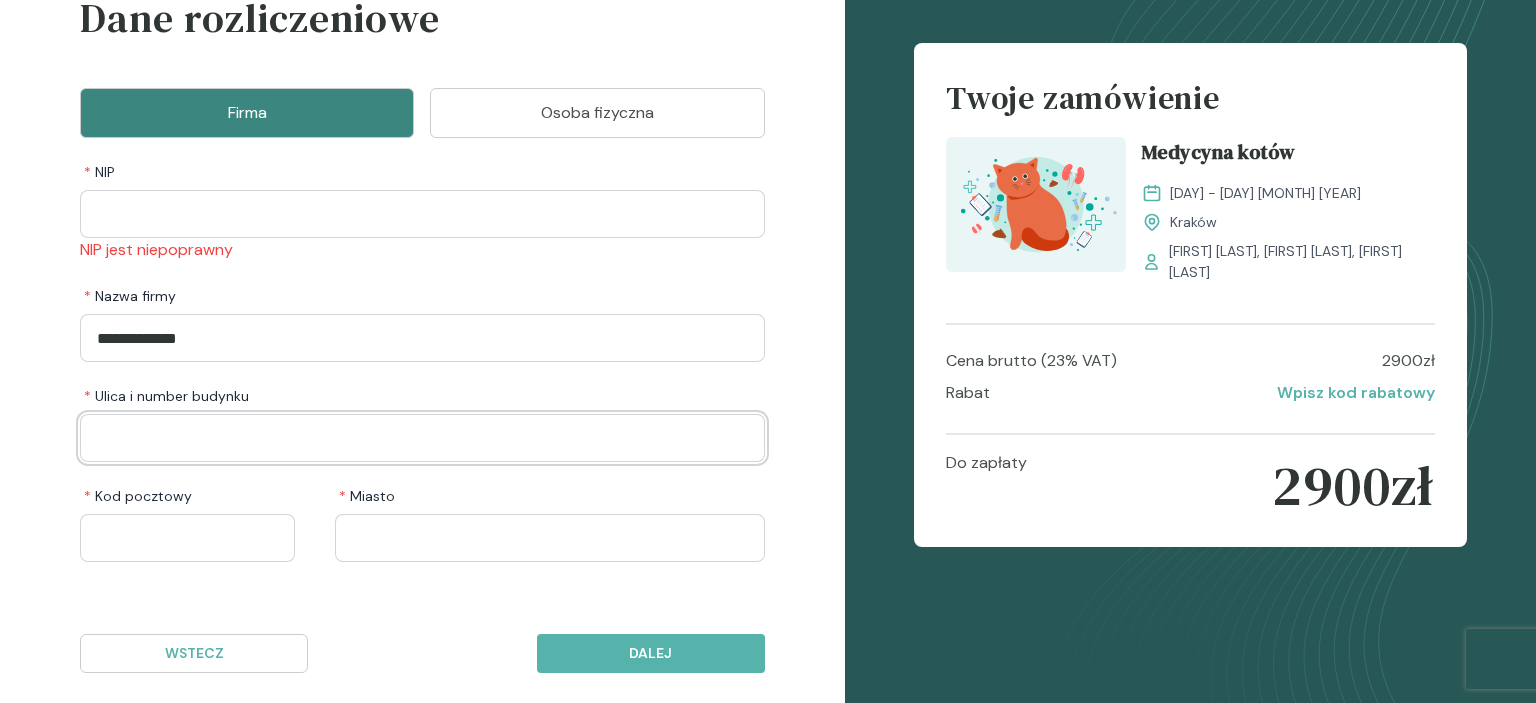 click at bounding box center (422, 438) 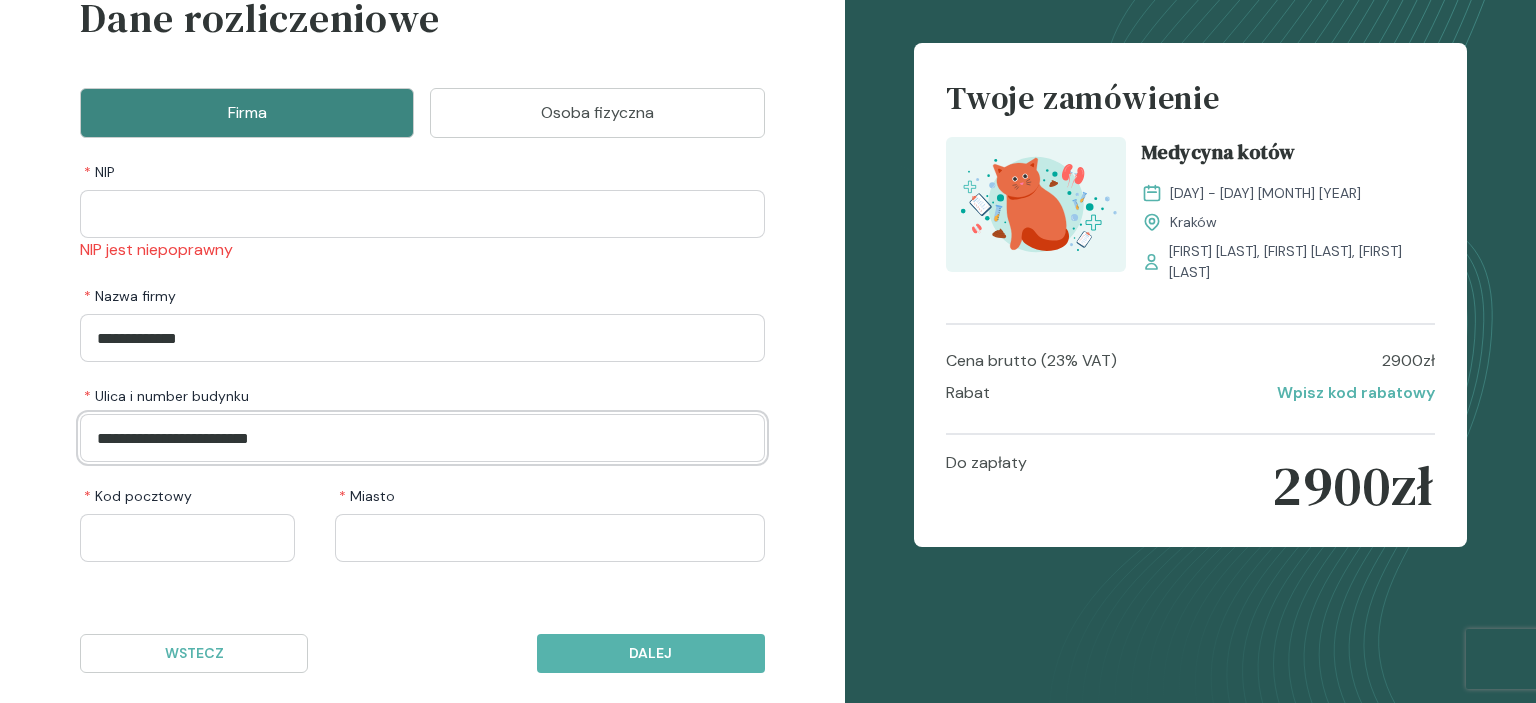 type on "**********" 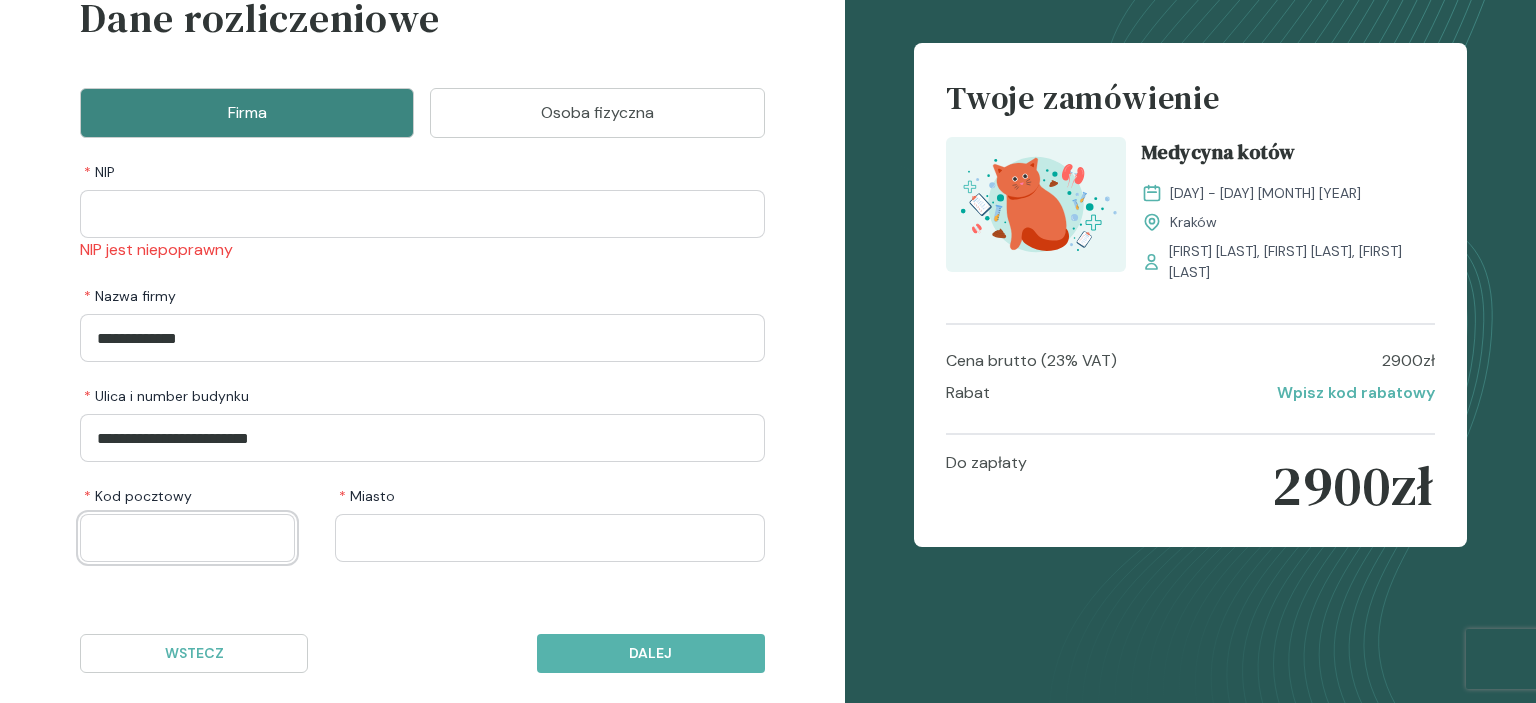 click at bounding box center [187, 538] 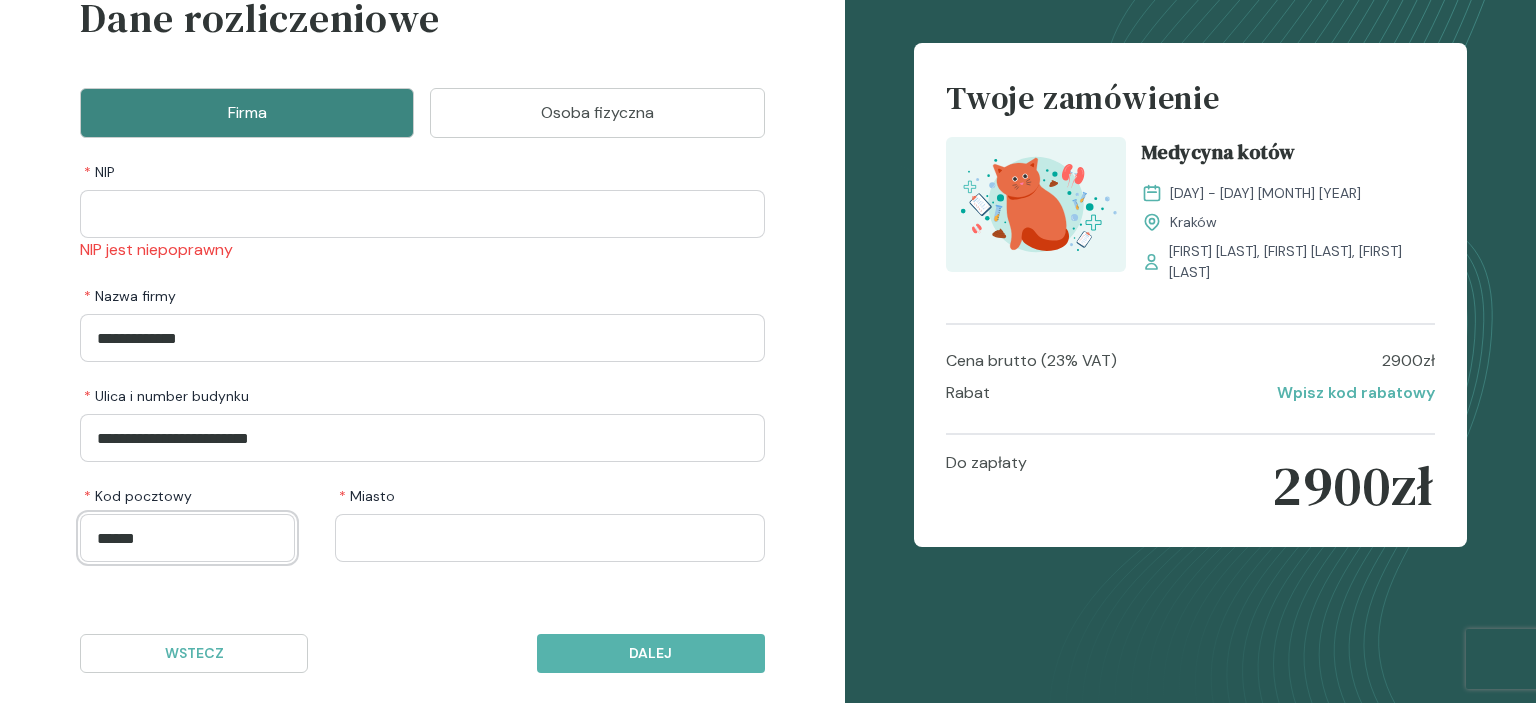 type on "******" 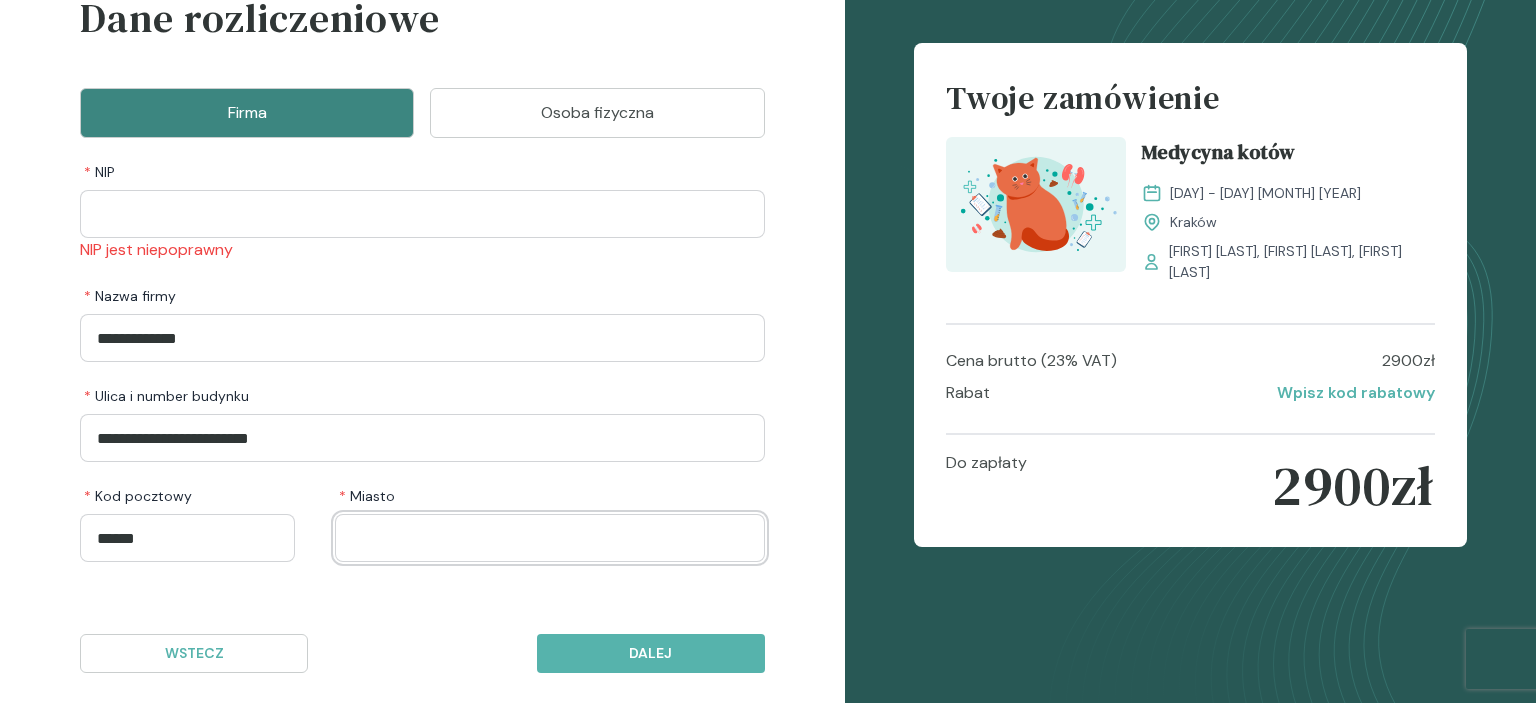 click at bounding box center (550, 538) 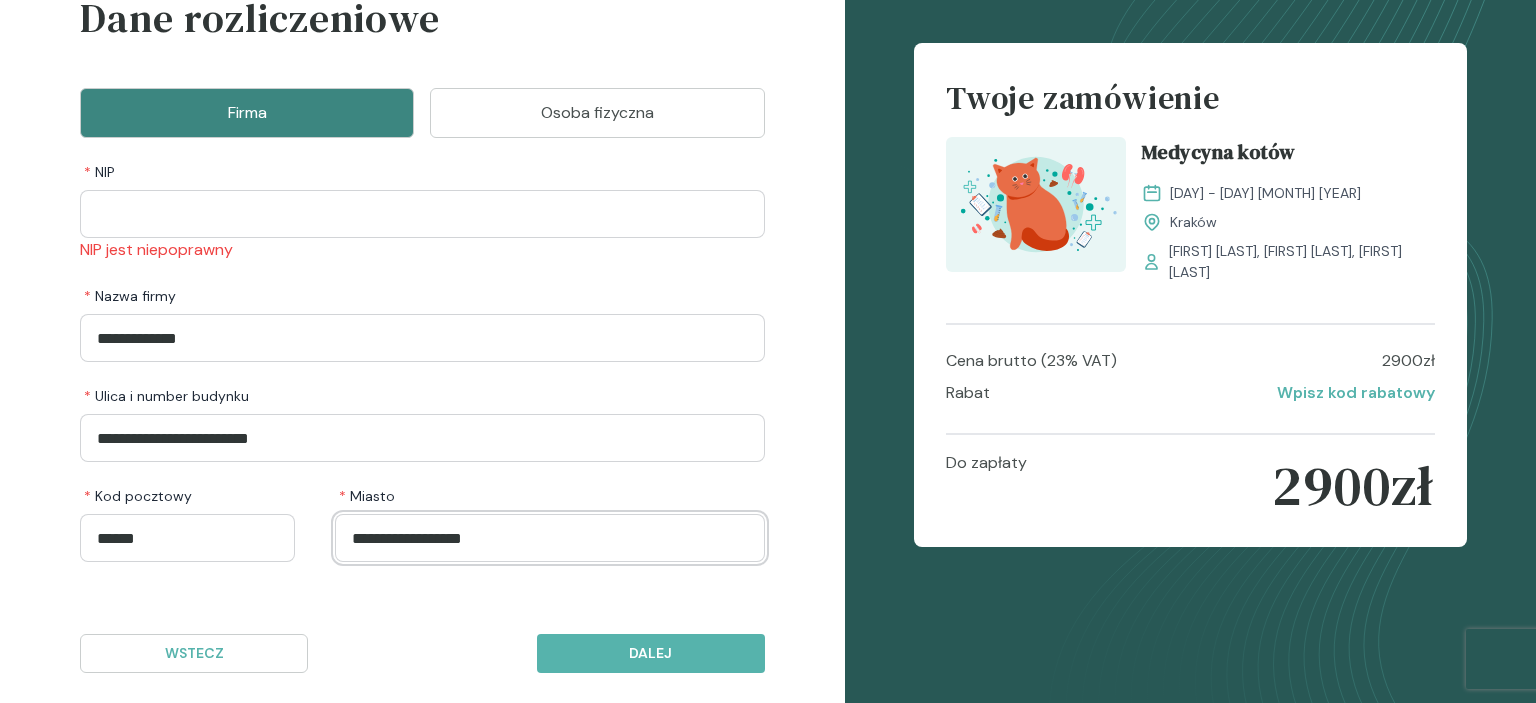 type on "**********" 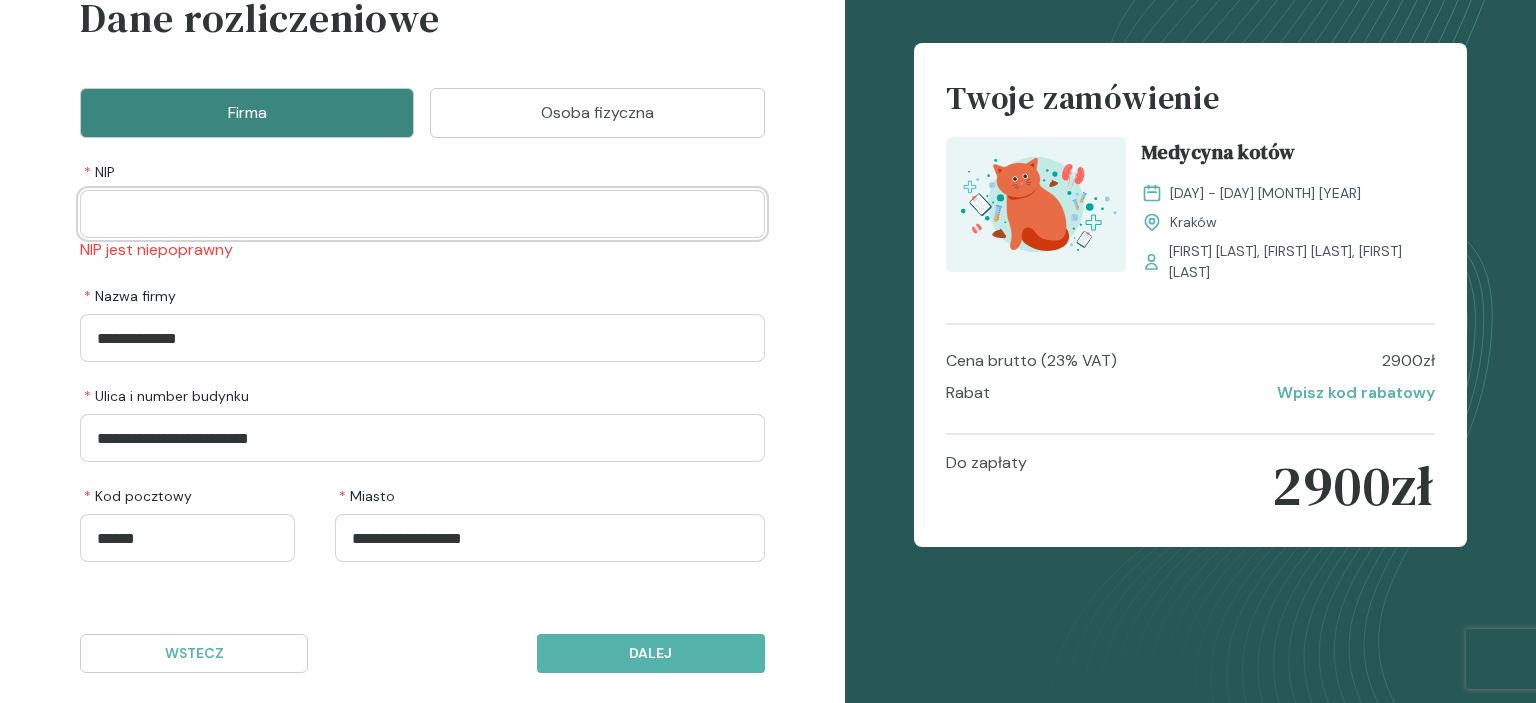 click at bounding box center (422, 214) 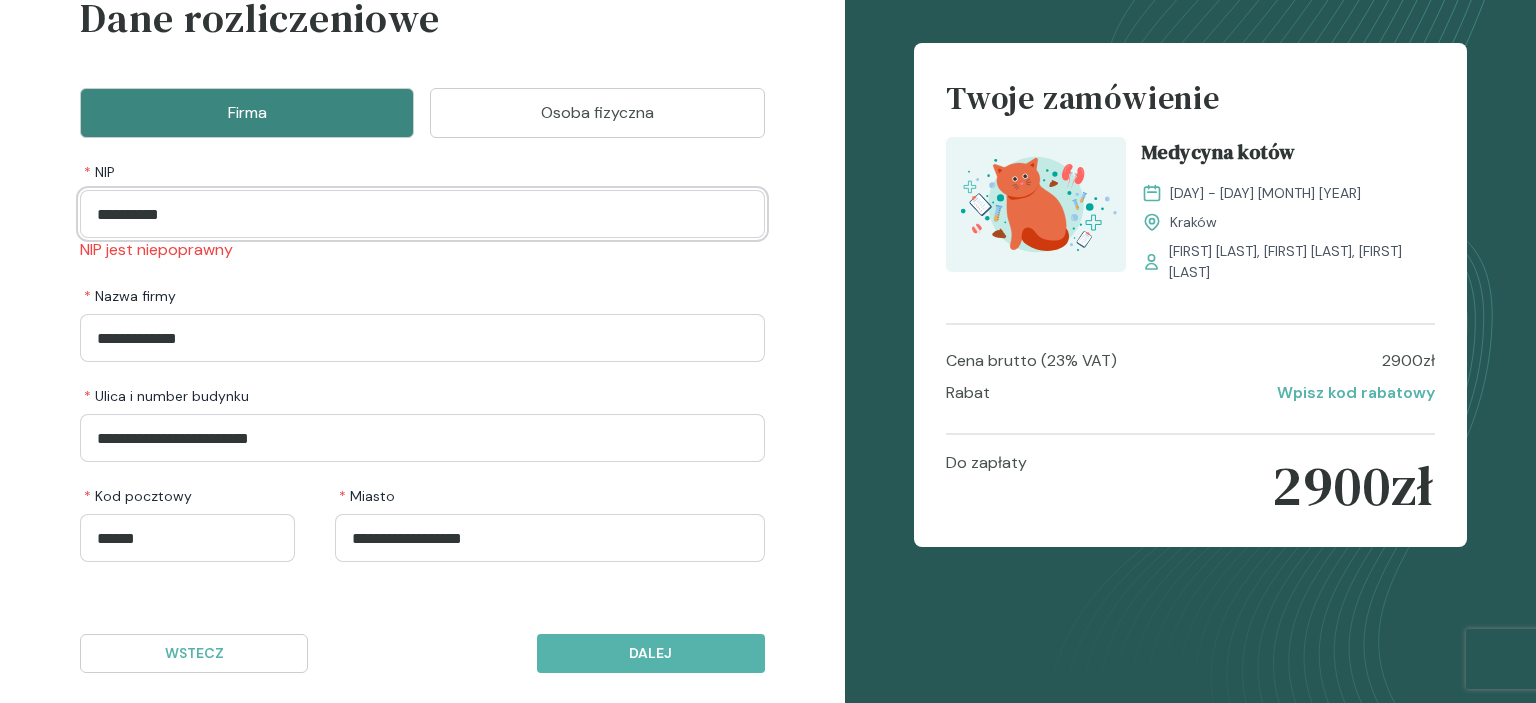 type on "**********" 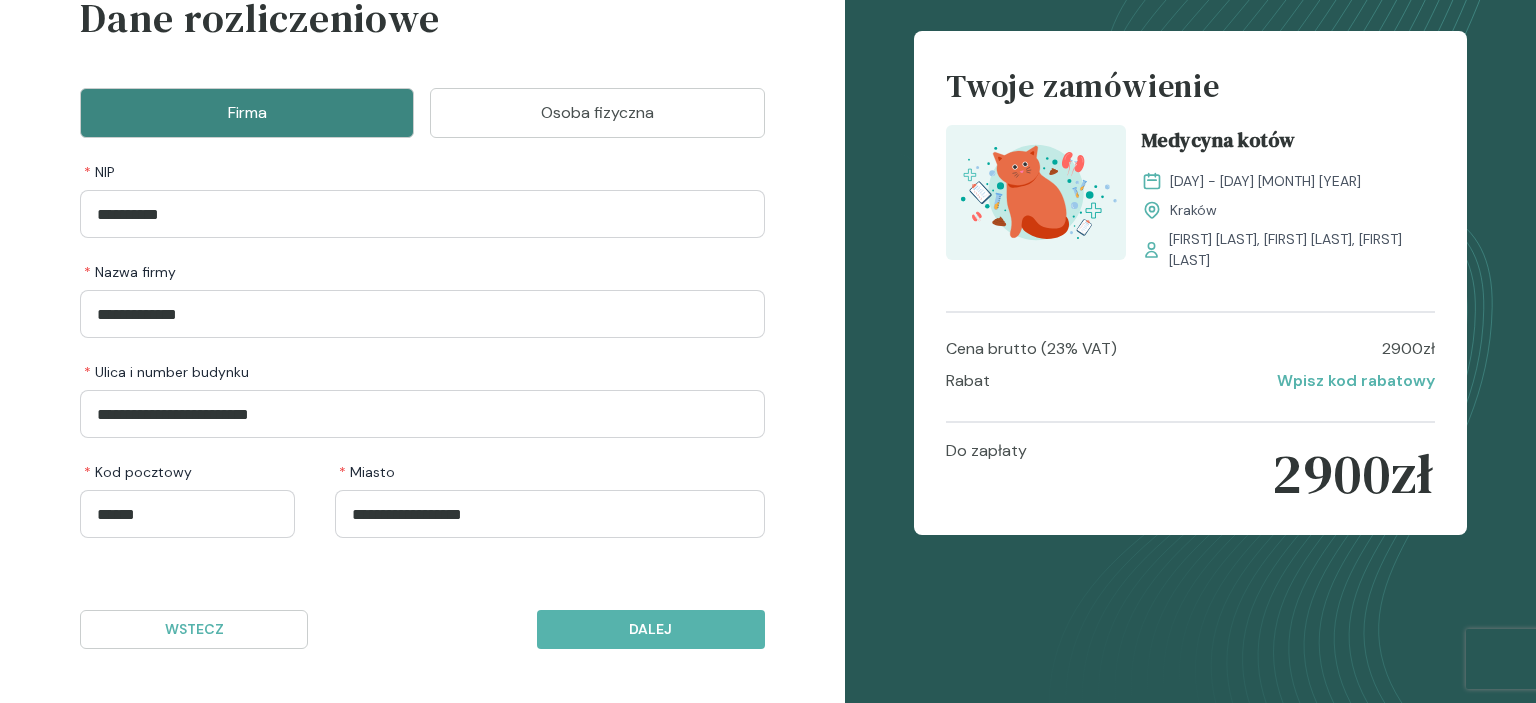click on "*   Nazwa firmy" at bounding box center [422, 272] 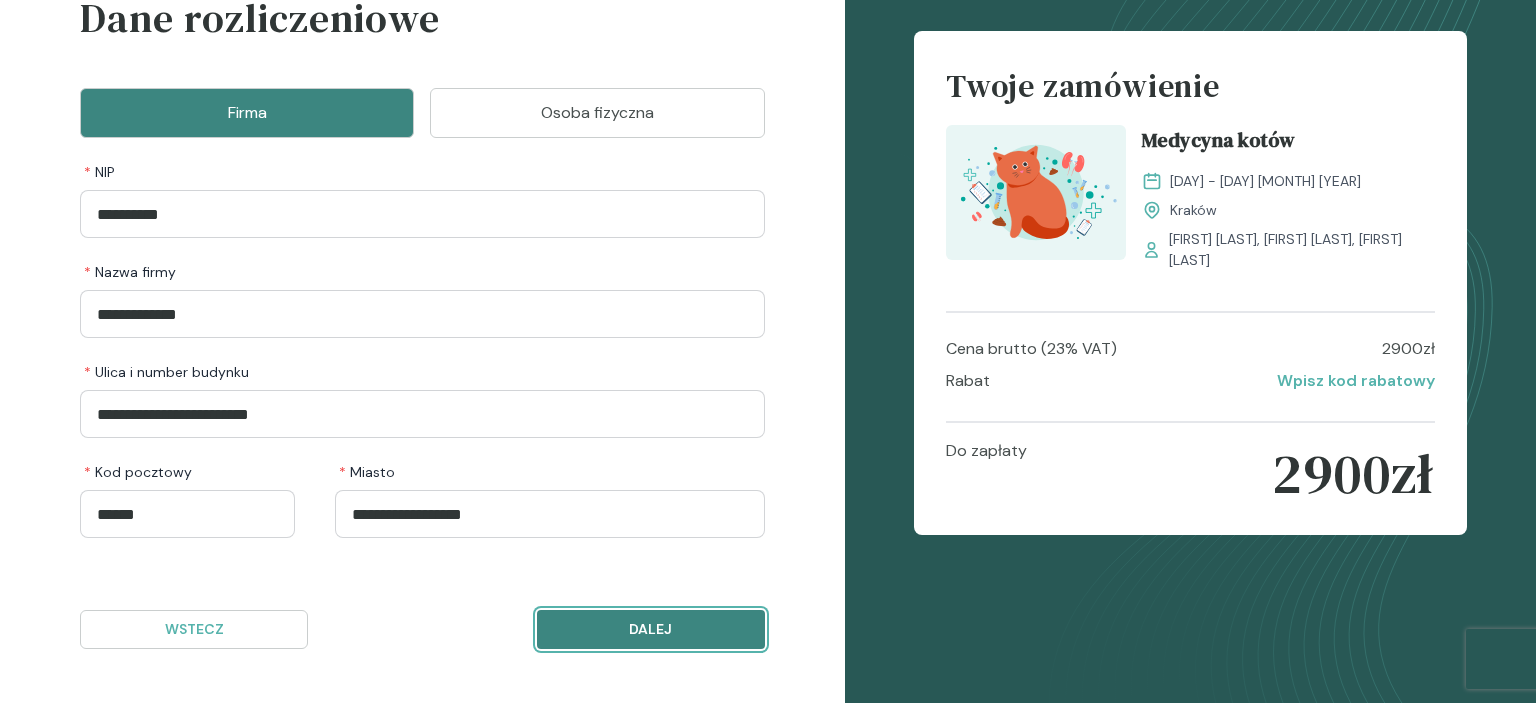 click on "Dalej" at bounding box center (651, 629) 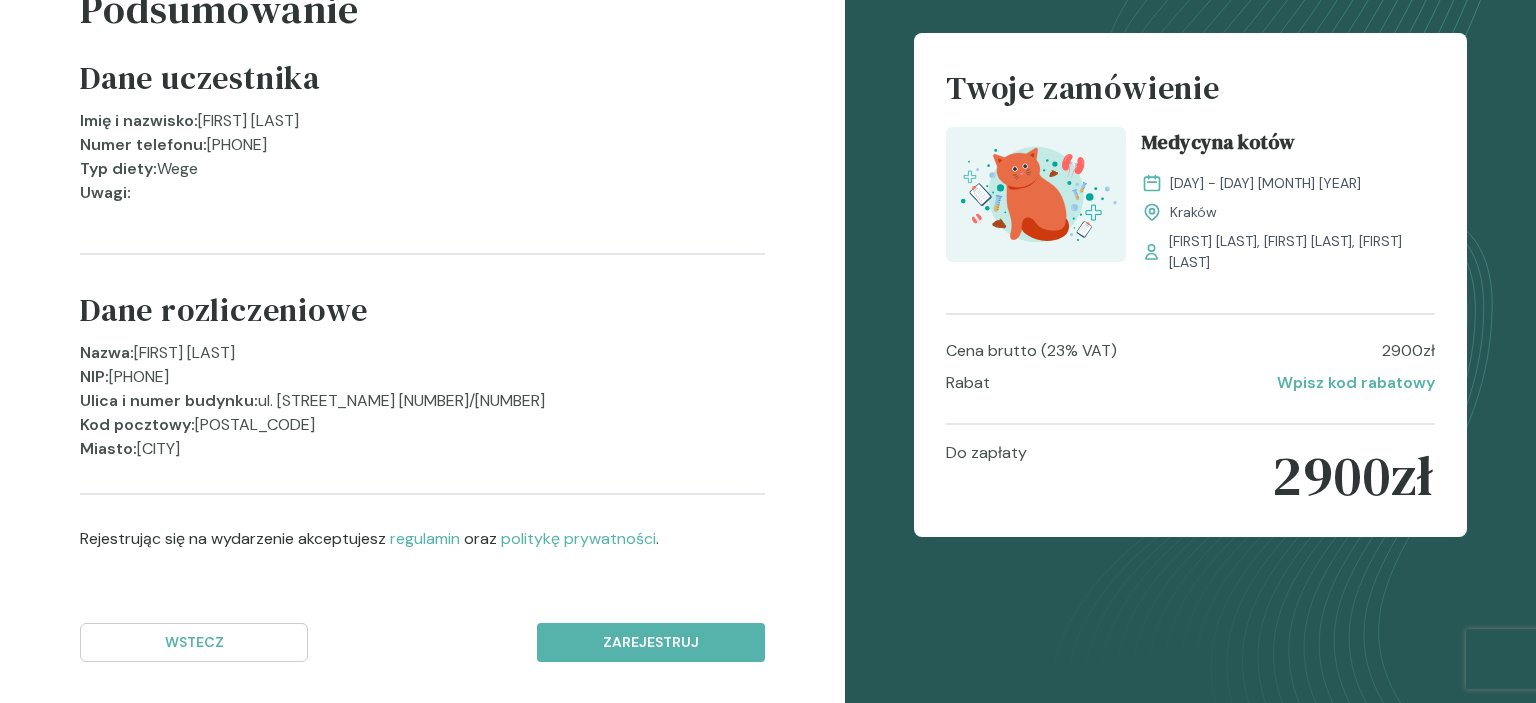 scroll, scrollTop: 162, scrollLeft: 0, axis: vertical 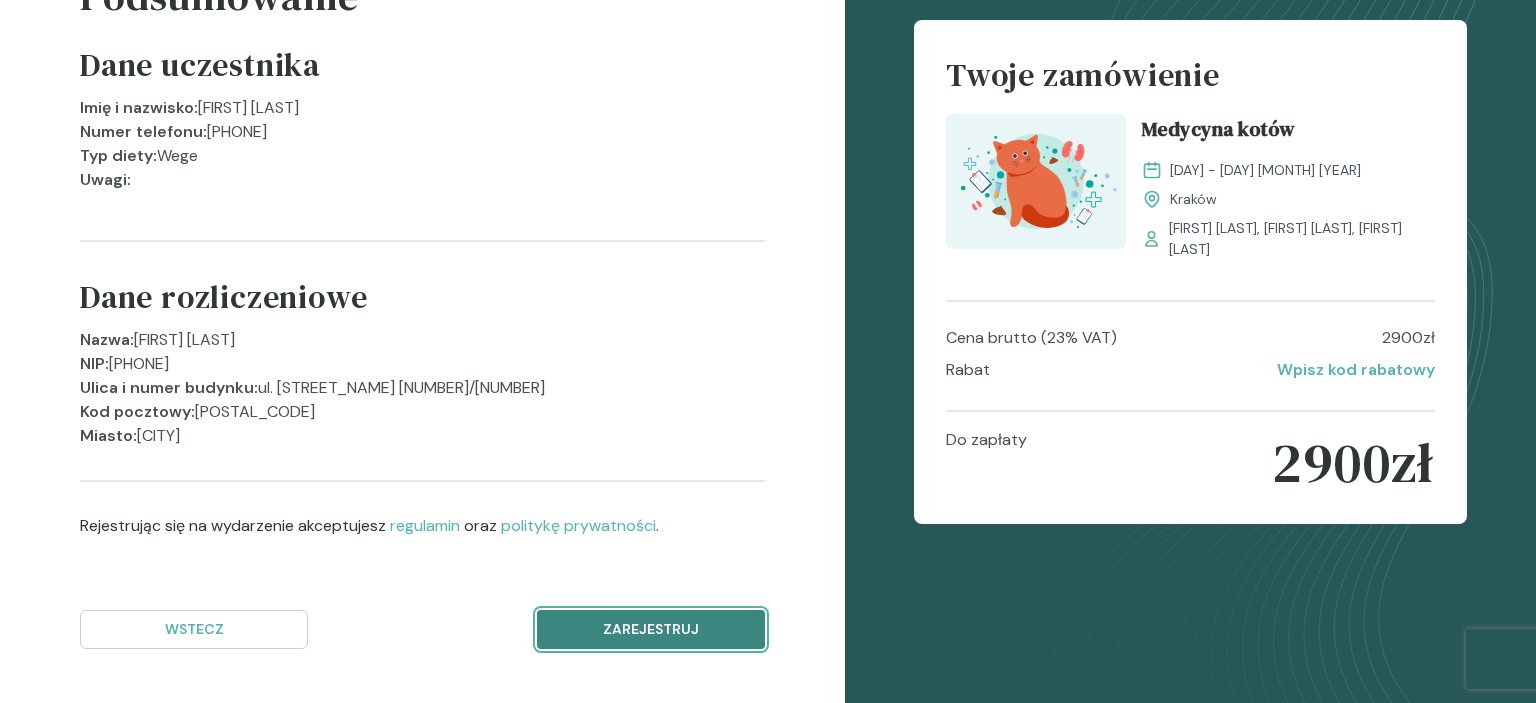 click on "Zarejestruj" at bounding box center (651, 629) 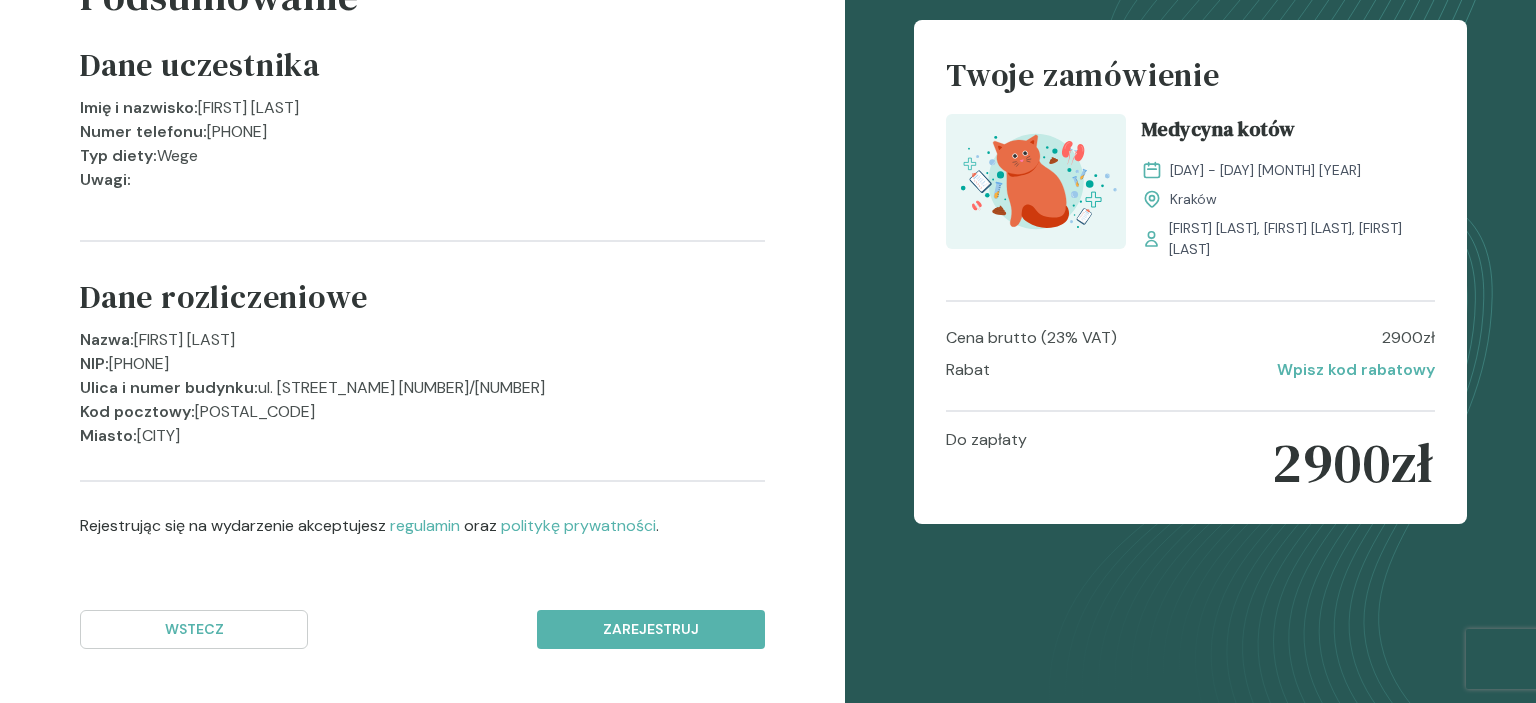 scroll, scrollTop: 0, scrollLeft: 0, axis: both 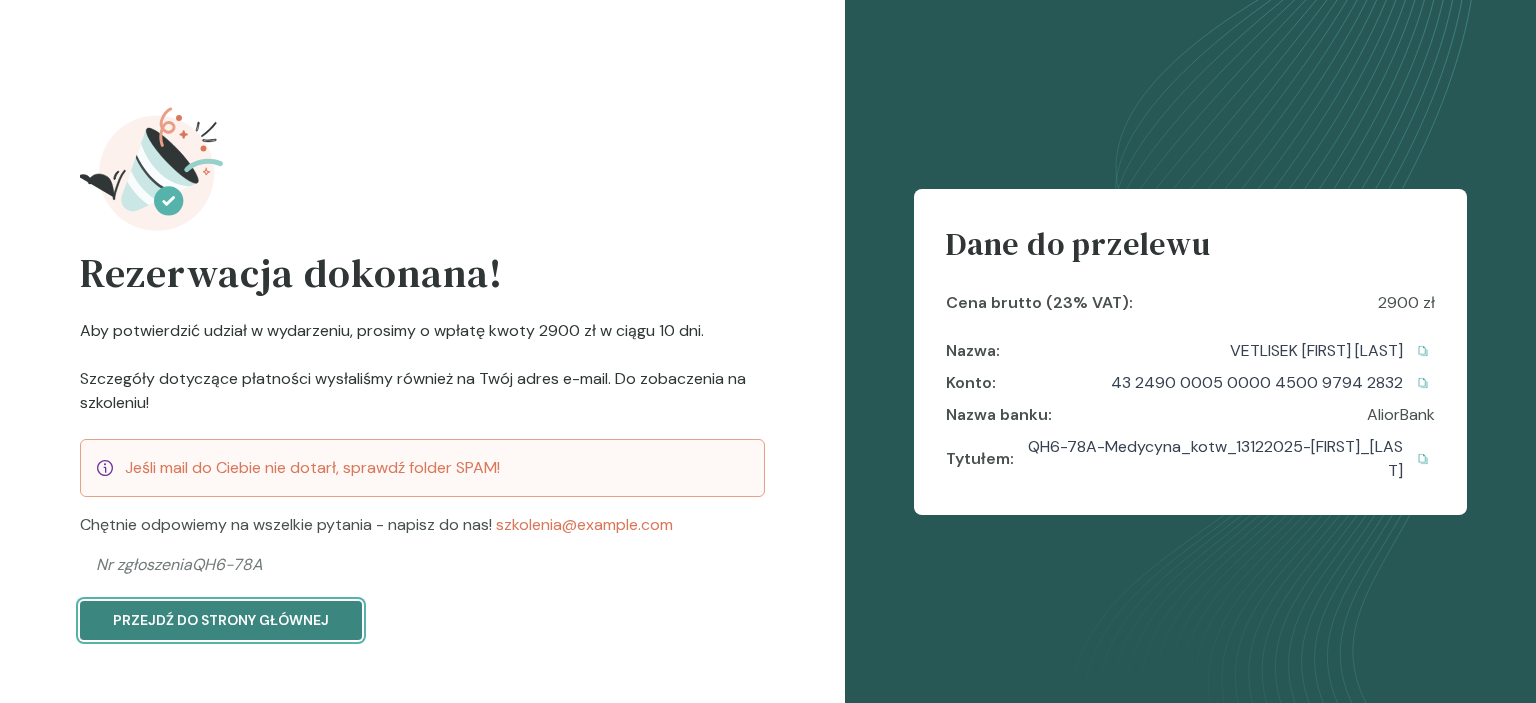 click on "Przejdź do strony głównej" at bounding box center (221, 620) 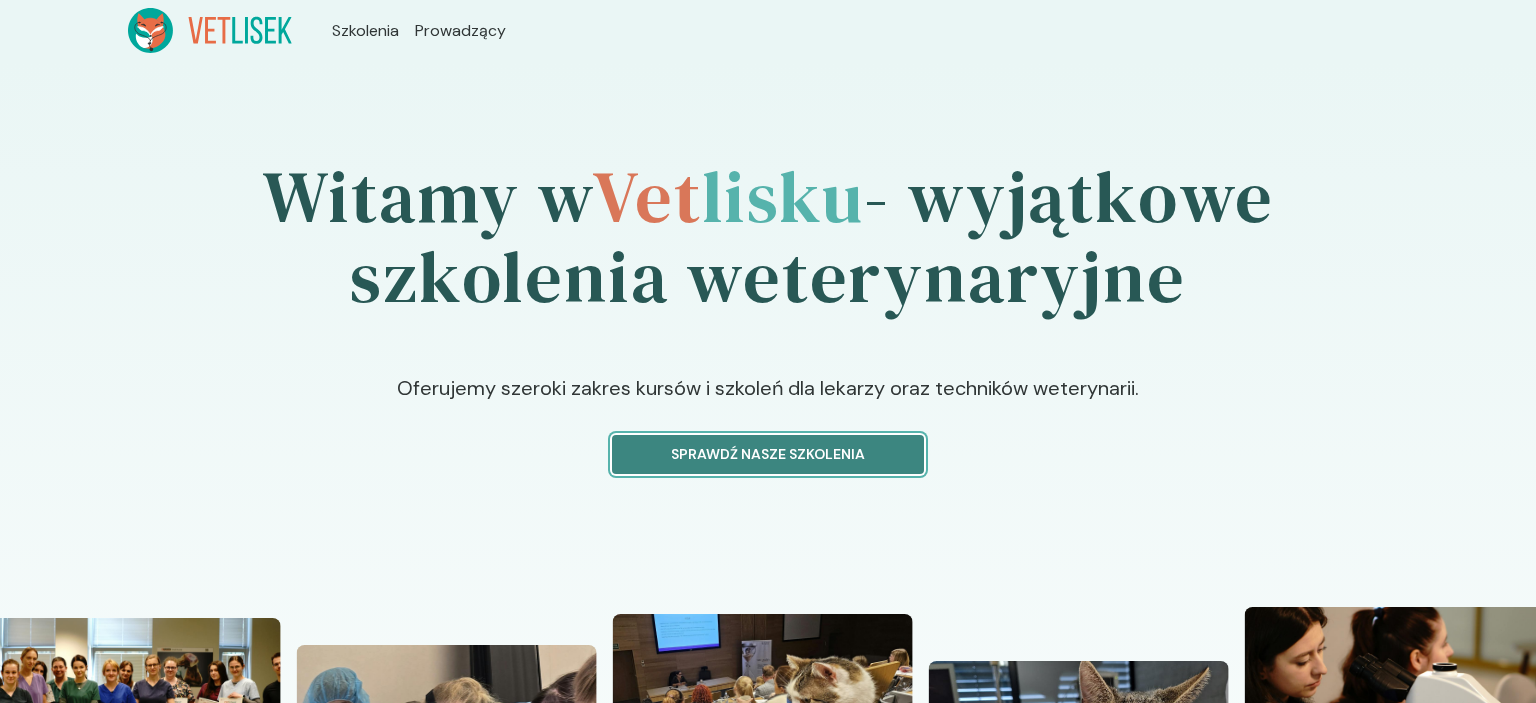click on "Sprawdź nasze szkolenia" at bounding box center (768, 454) 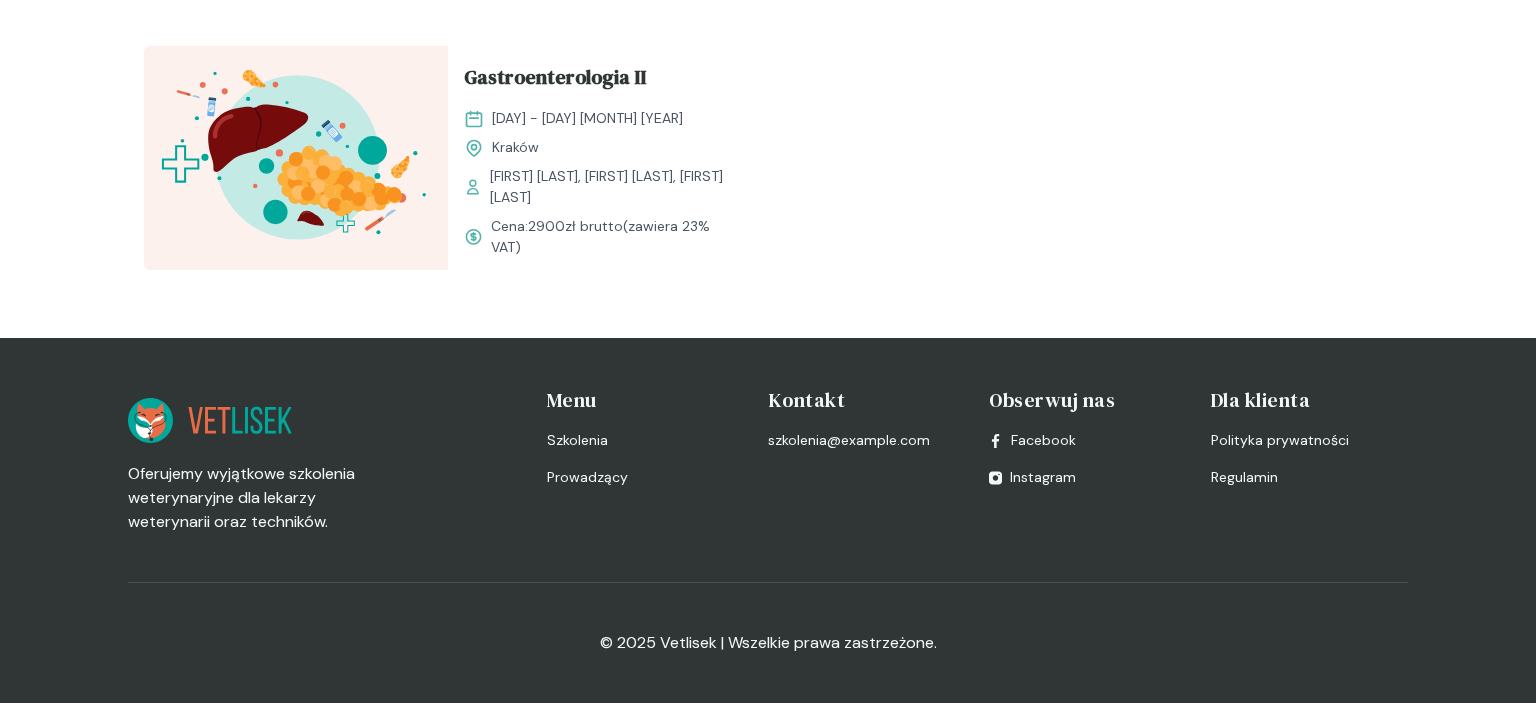 scroll, scrollTop: 2288, scrollLeft: 0, axis: vertical 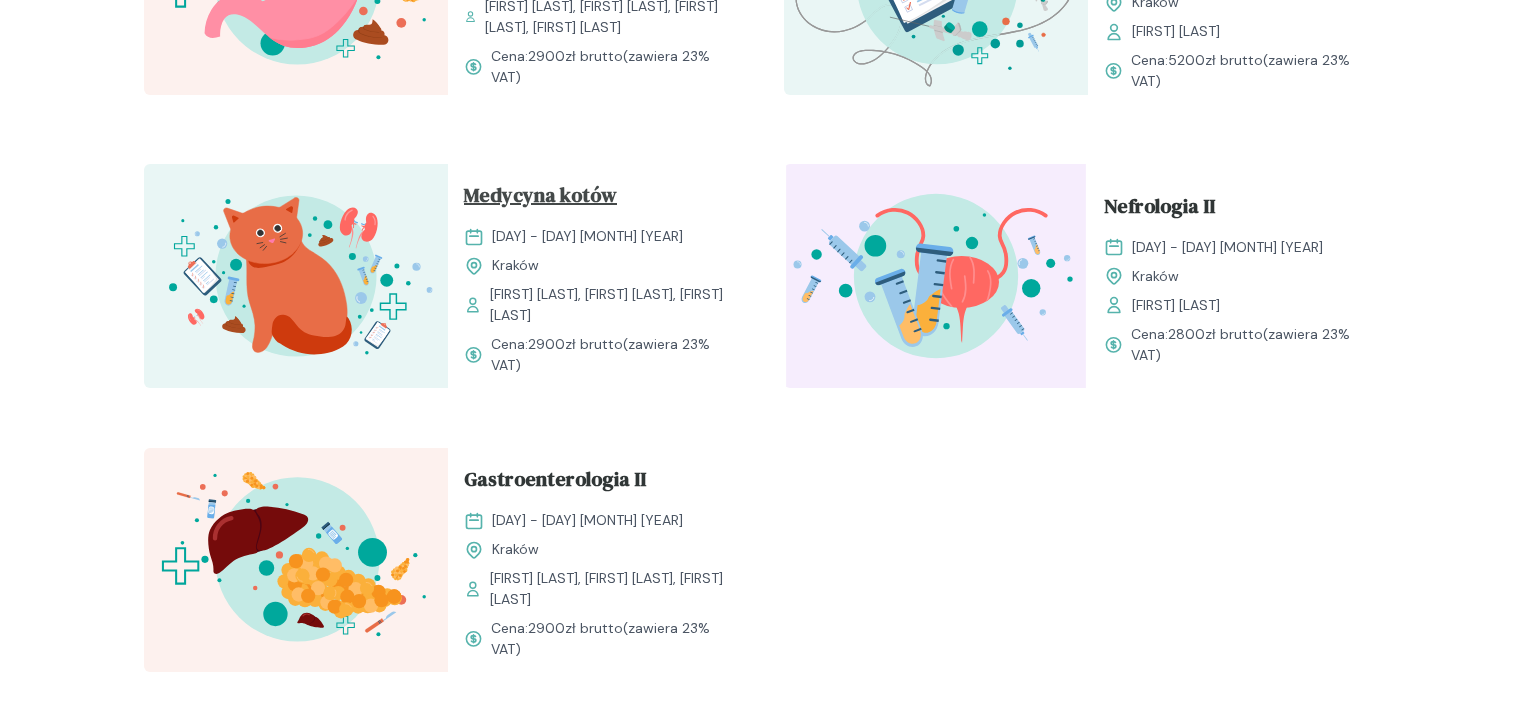 click on "Medycyna kotów" at bounding box center [540, 199] 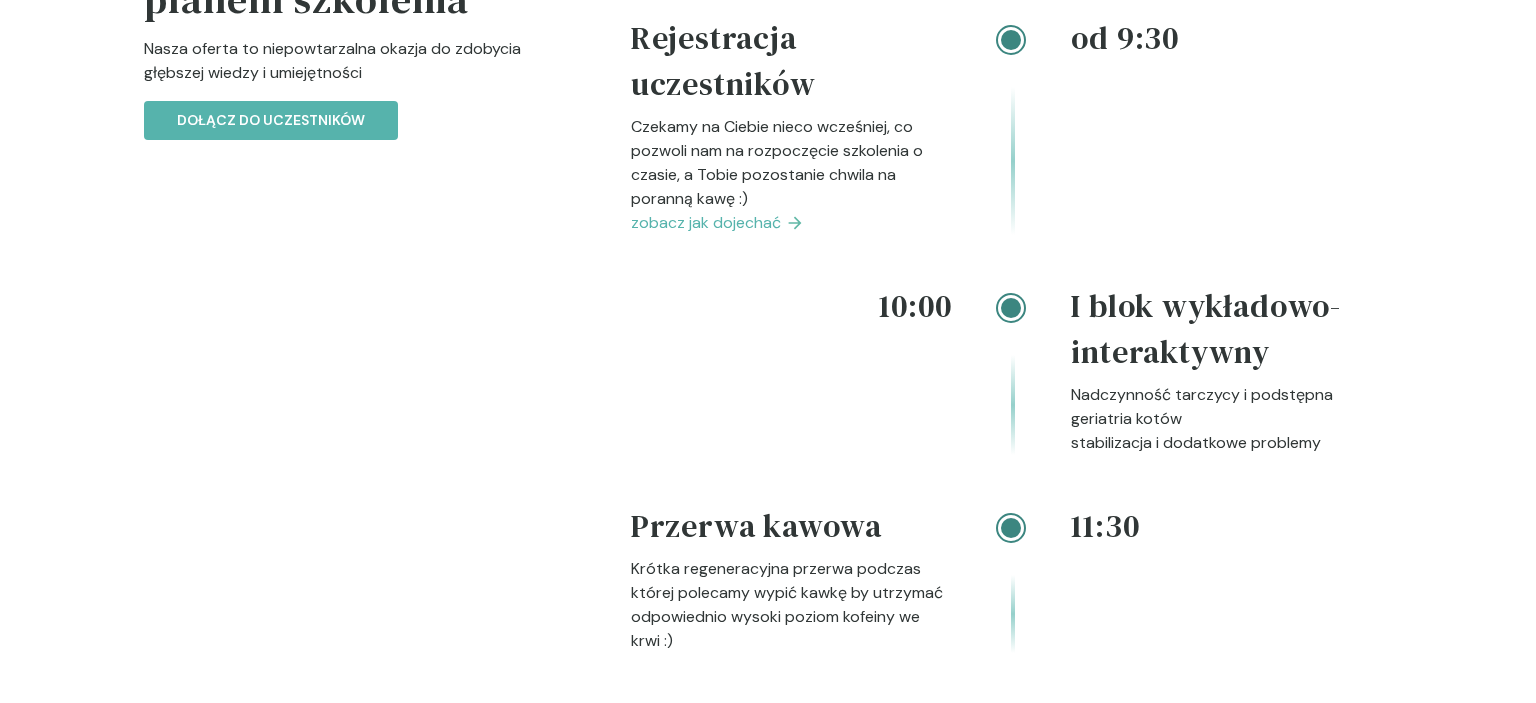 scroll, scrollTop: 0, scrollLeft: 0, axis: both 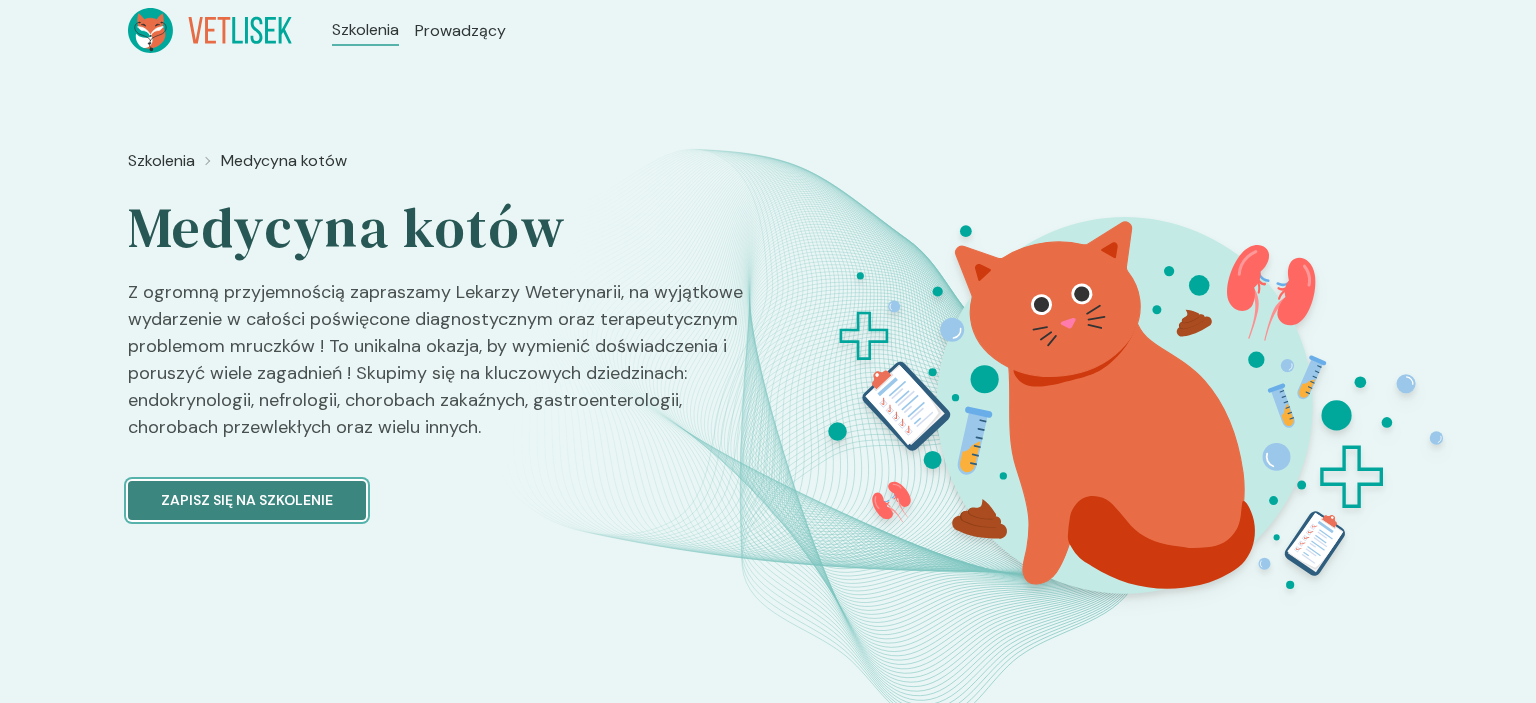 click on "Zapisz się na szkolenie" at bounding box center (247, 500) 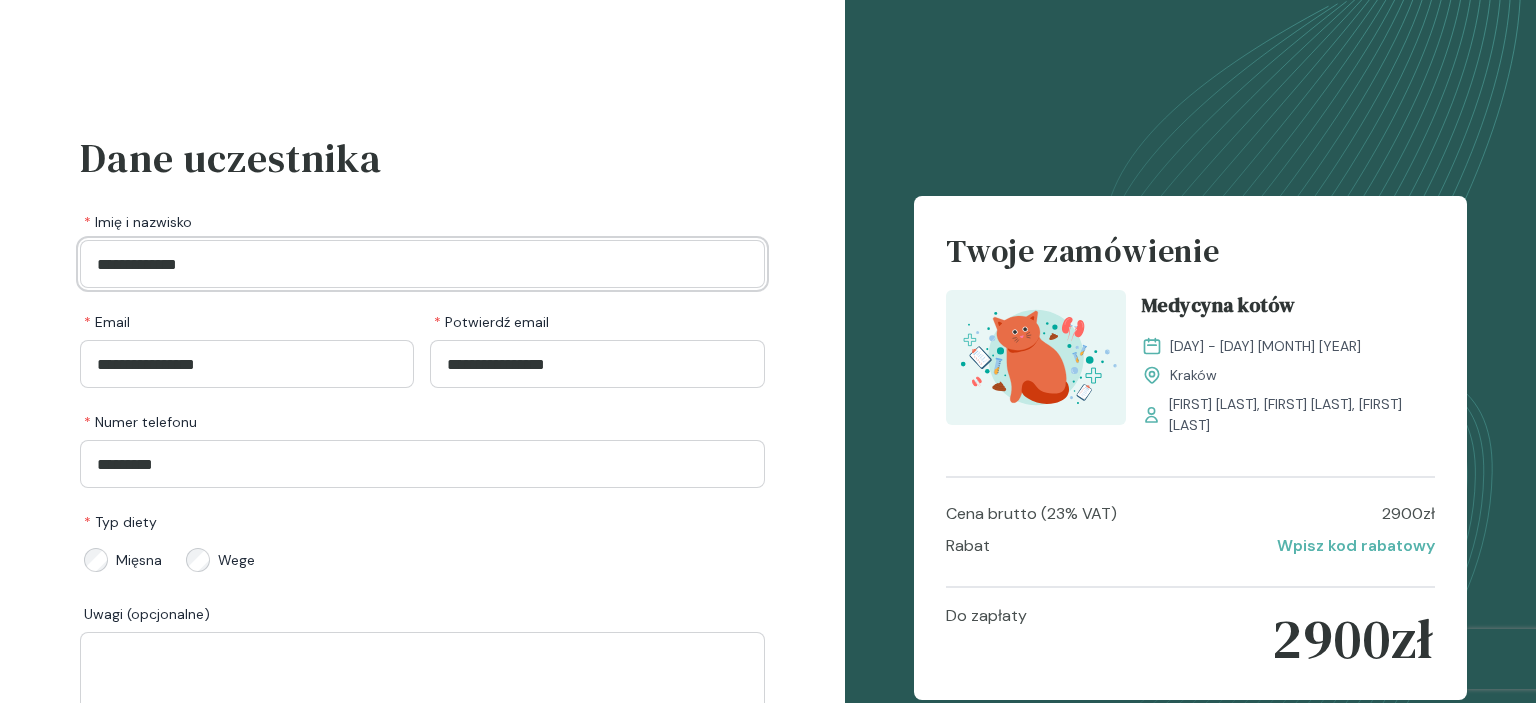 click on "**********" at bounding box center [422, 264] 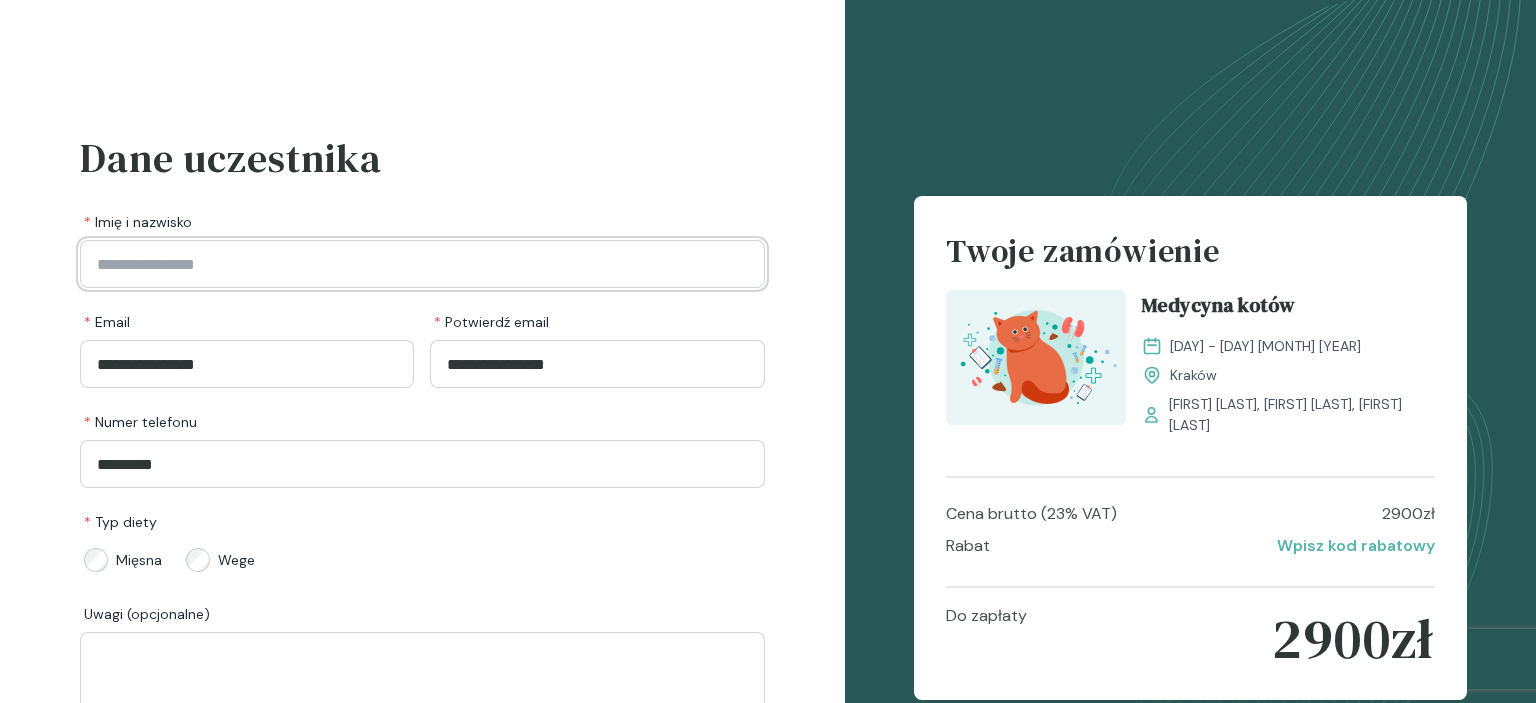 type 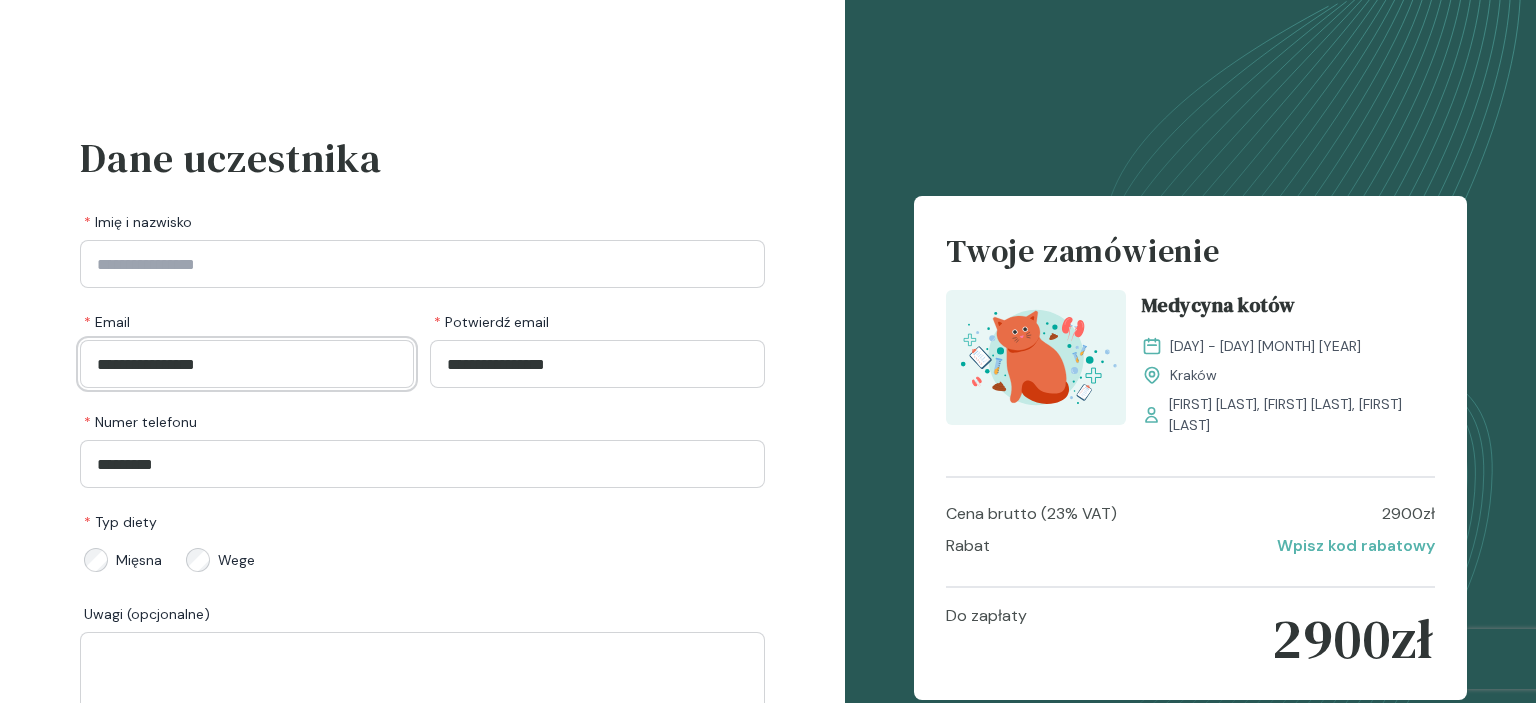 click on "**********" at bounding box center (247, 364) 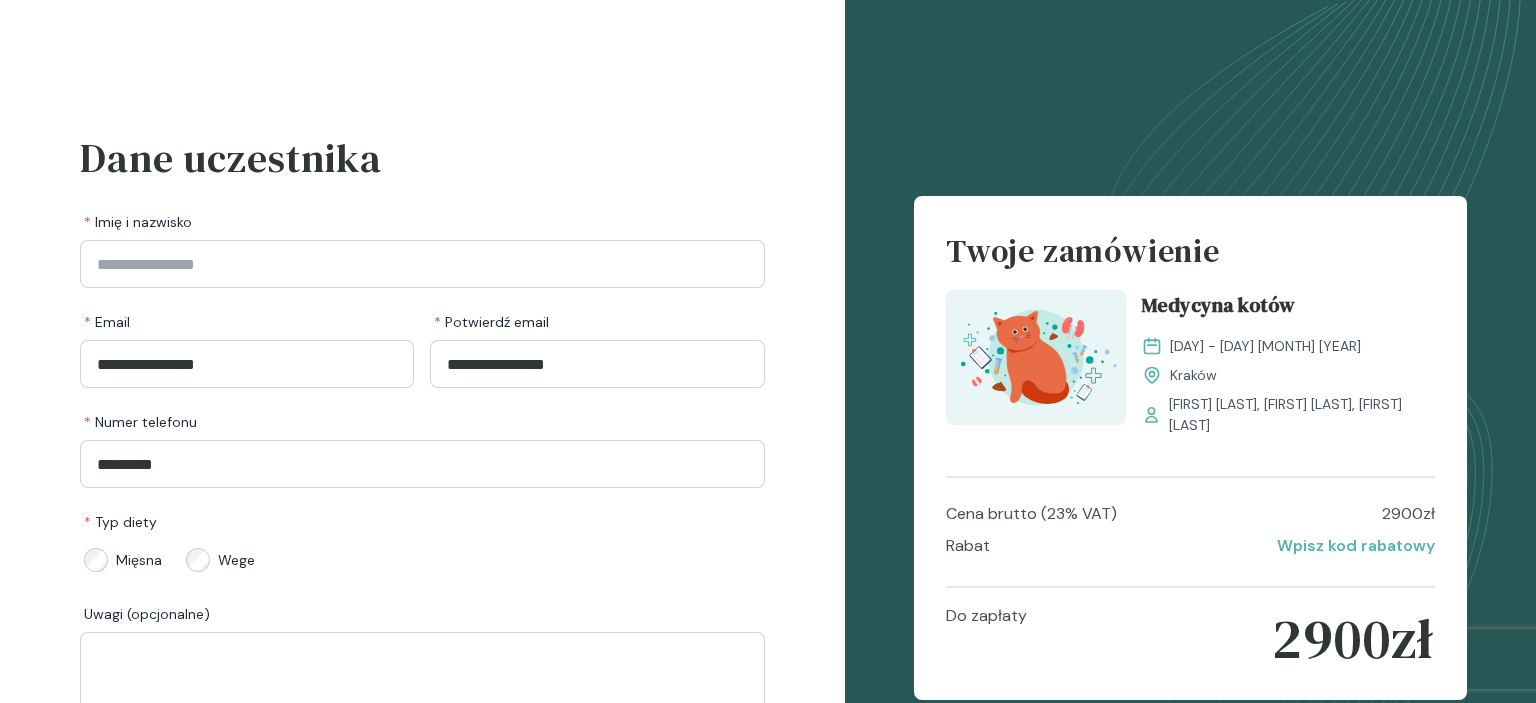 click on "*   Email" at bounding box center [247, 322] 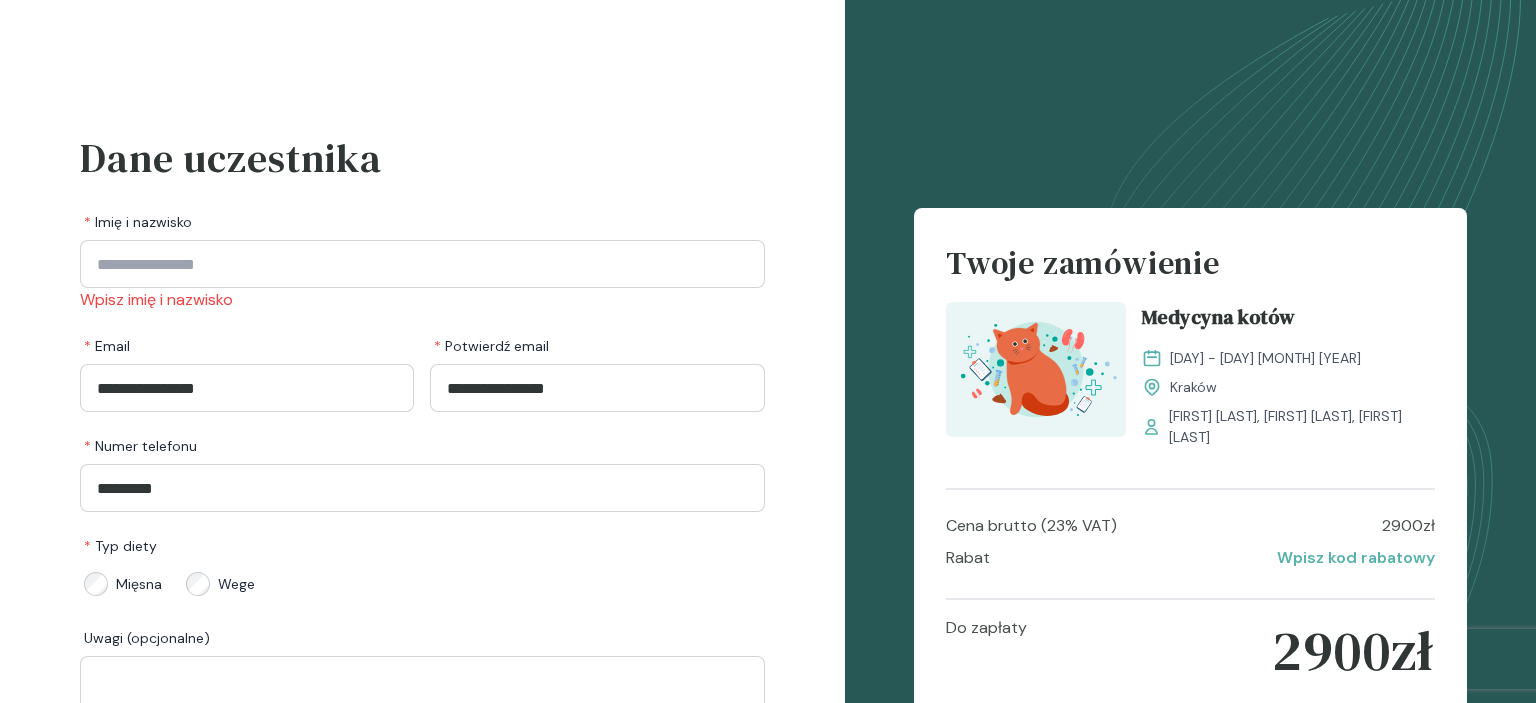 click on "*   Email" at bounding box center [247, 346] 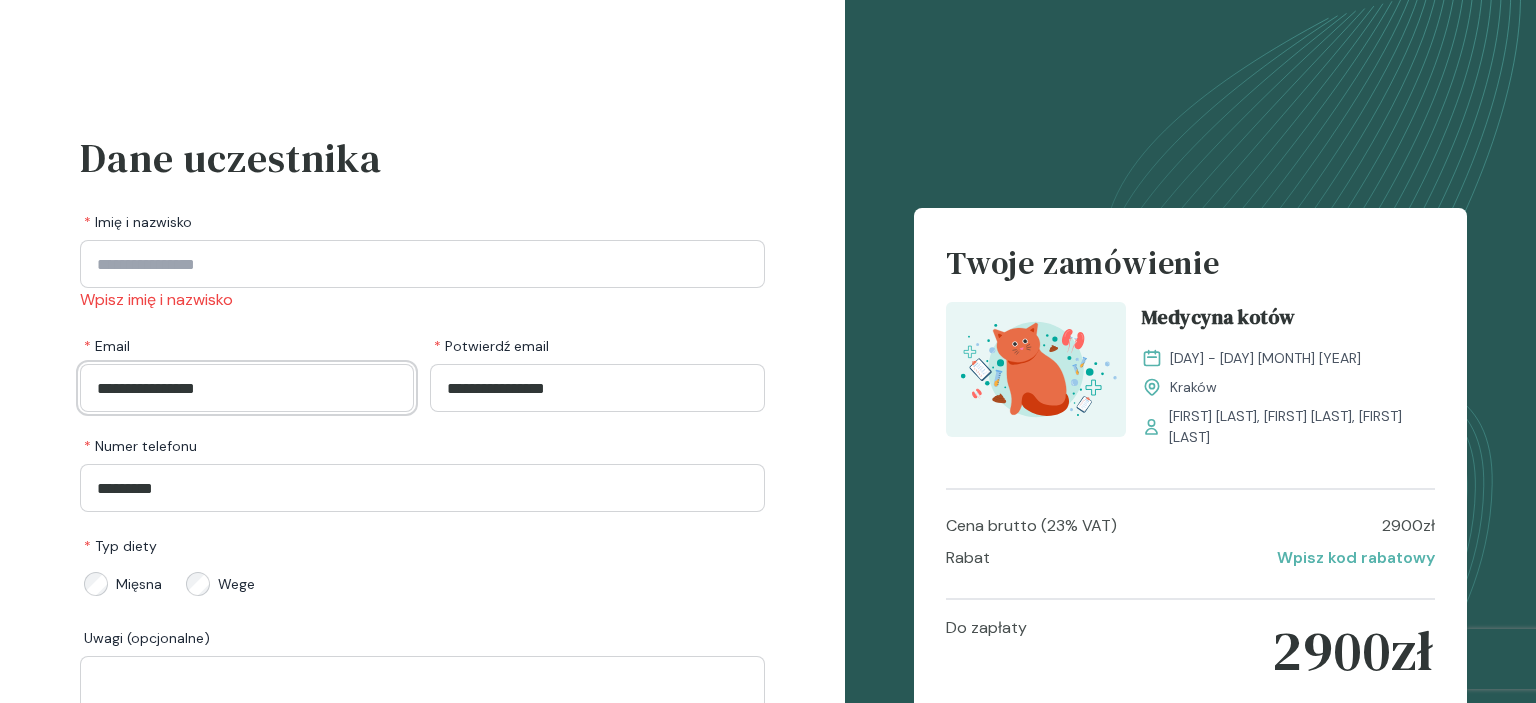 click on "**********" at bounding box center [247, 388] 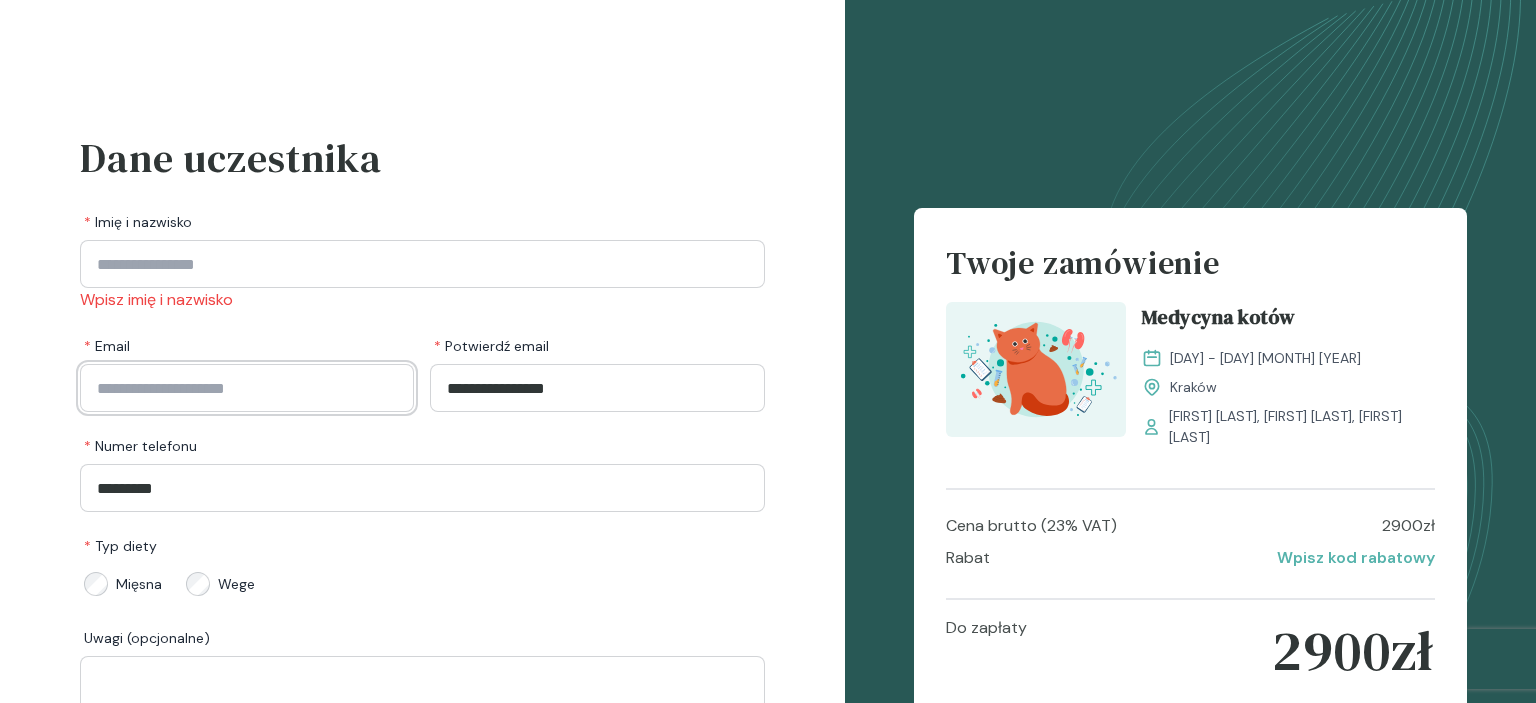 type 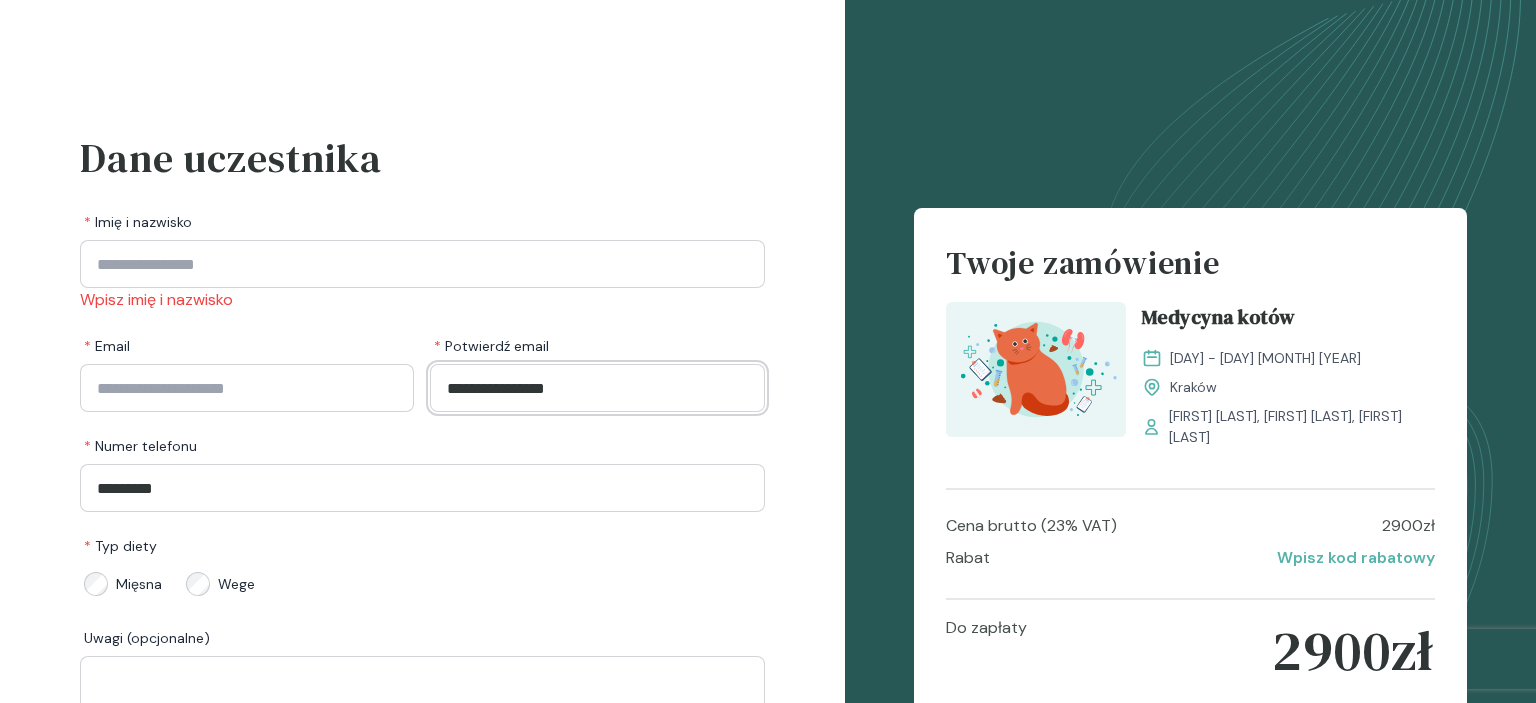 click on "**********" at bounding box center [597, 388] 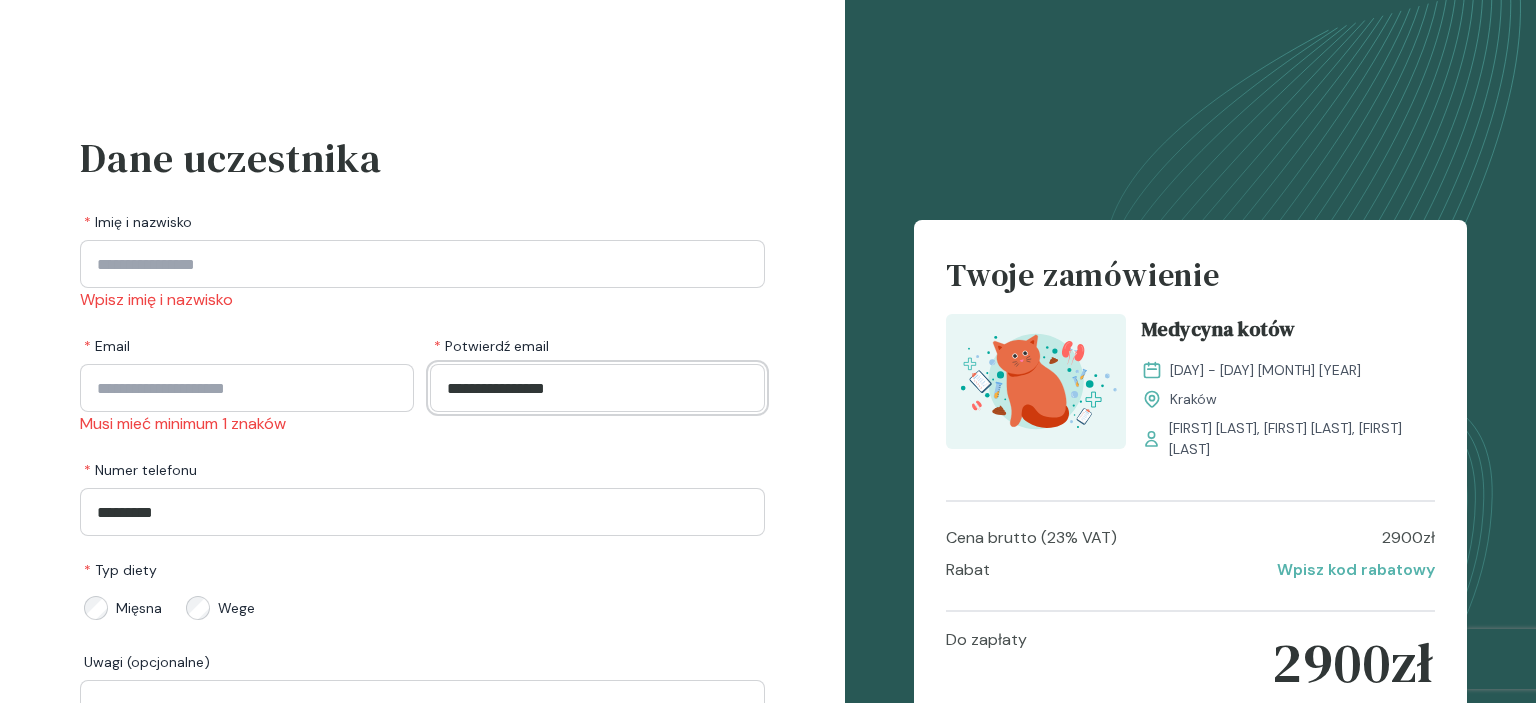 click on "**********" at bounding box center [597, 388] 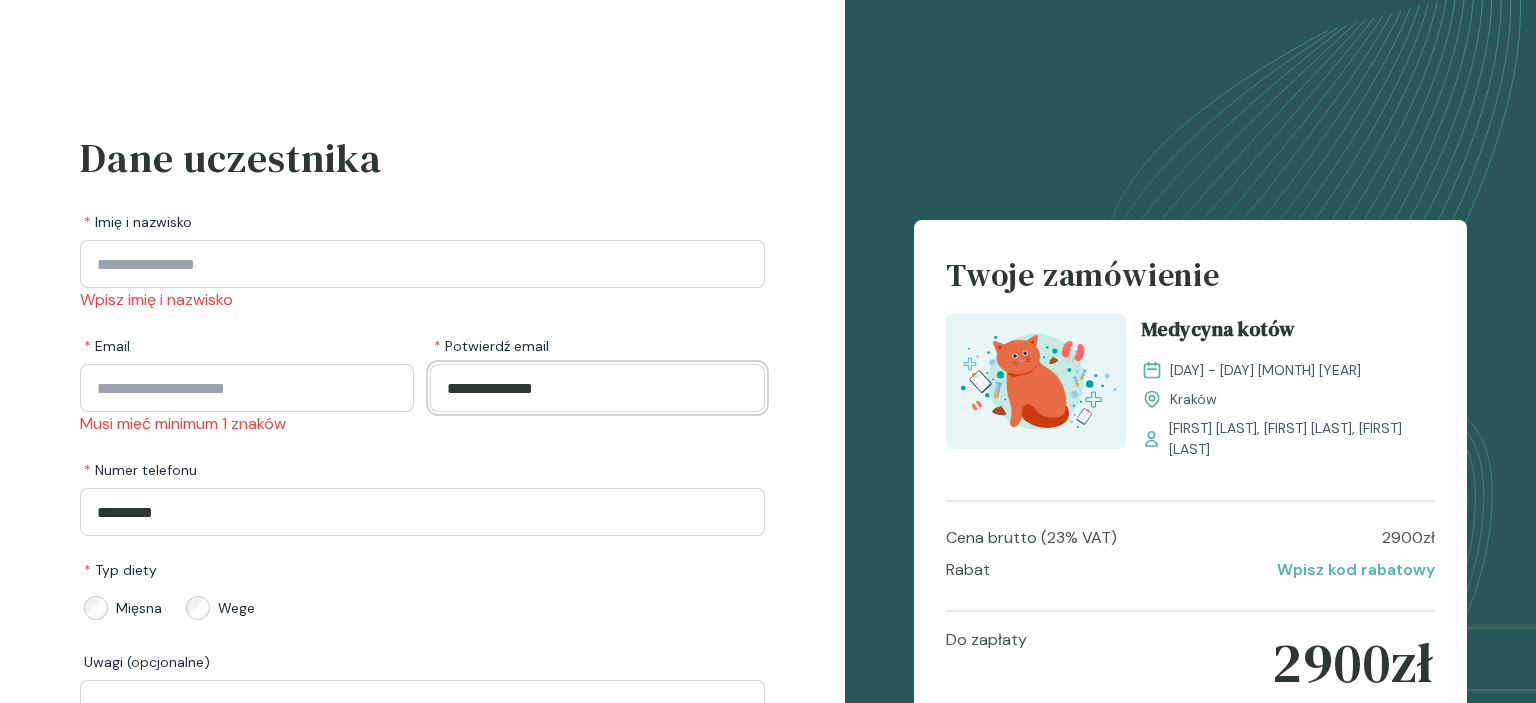 click on "**********" at bounding box center (597, 388) 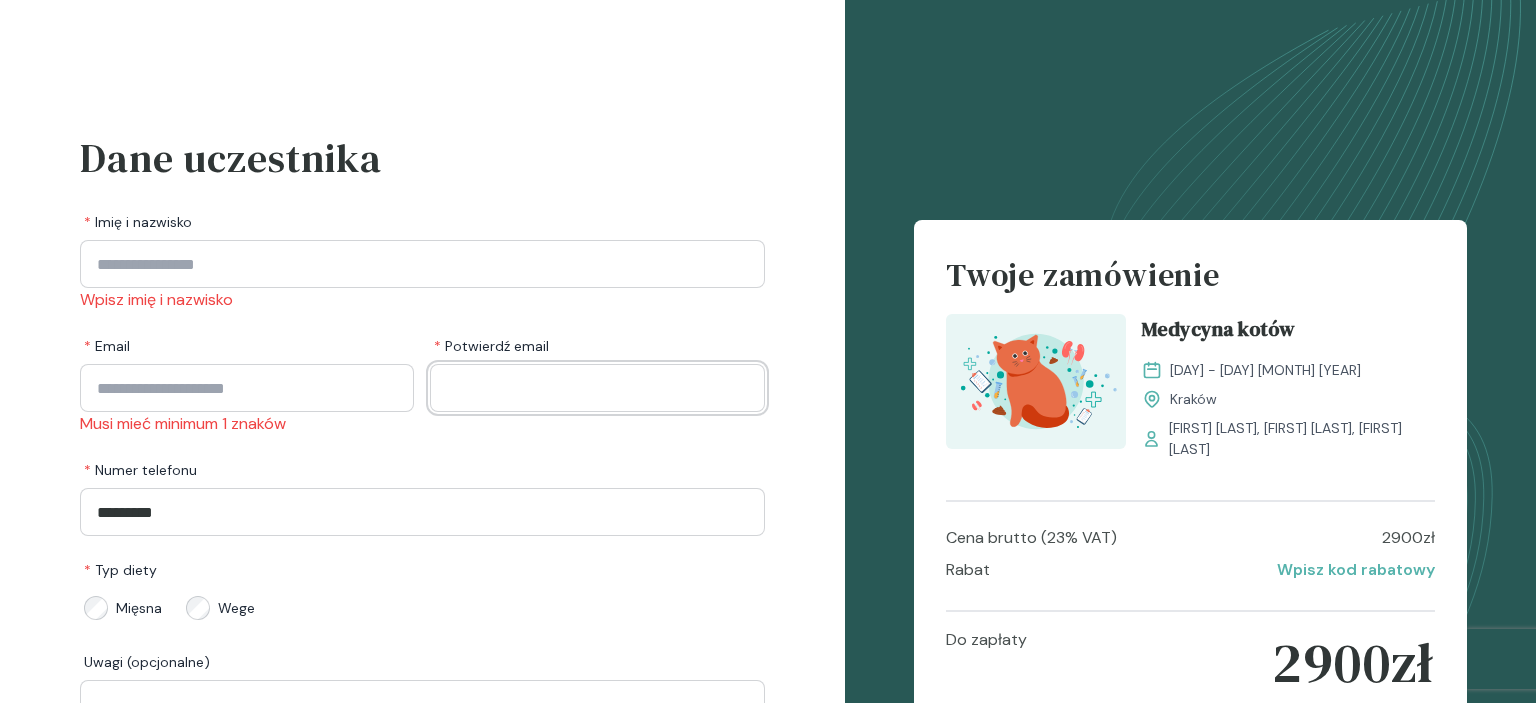 type 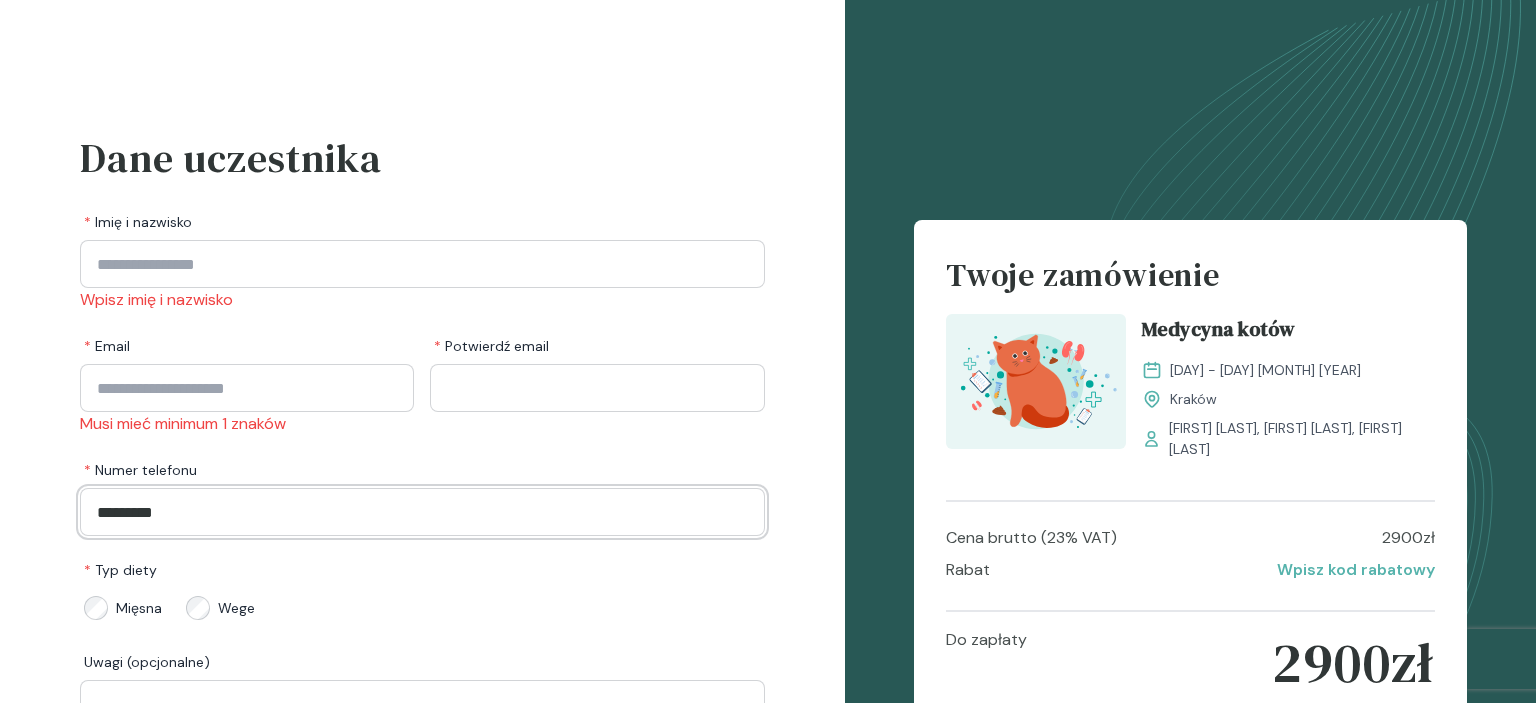 click on "*********" at bounding box center [422, 512] 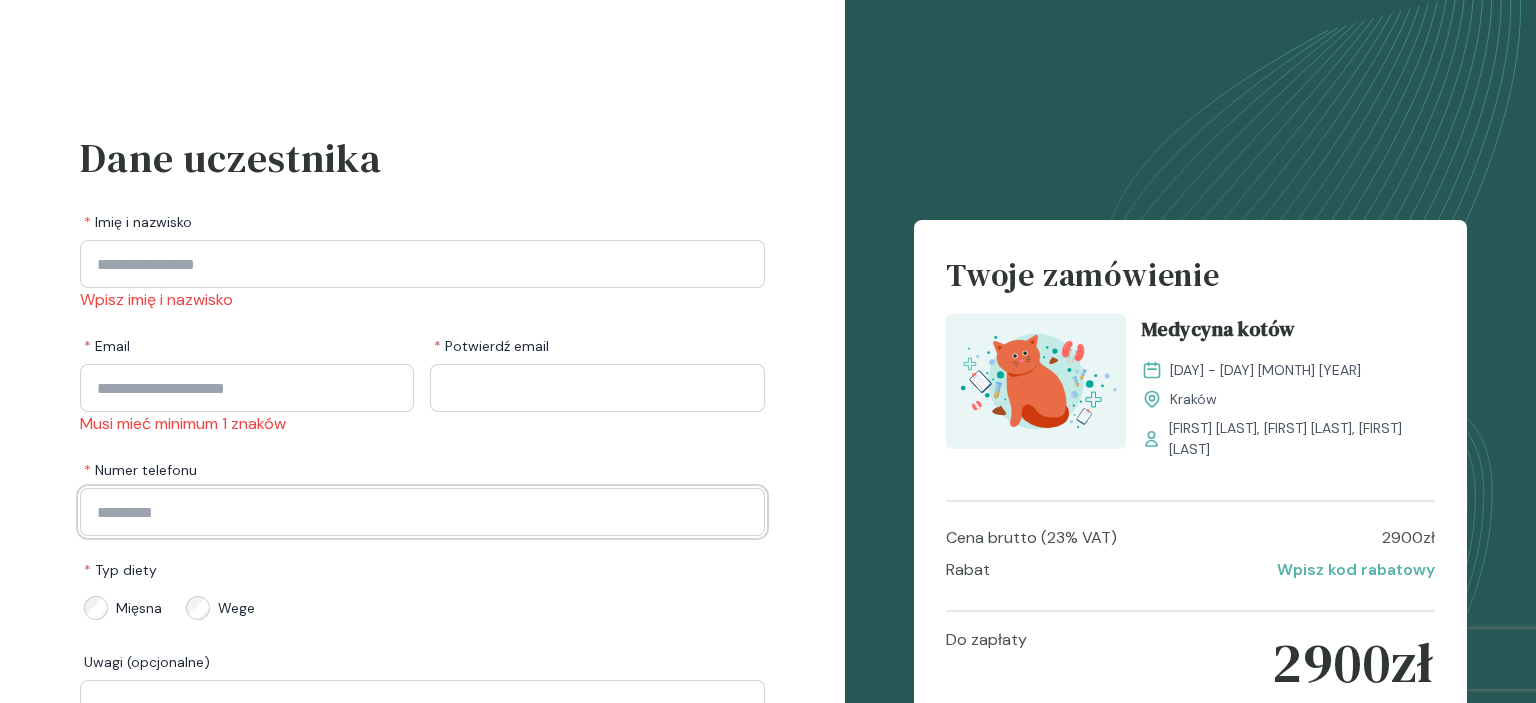 type 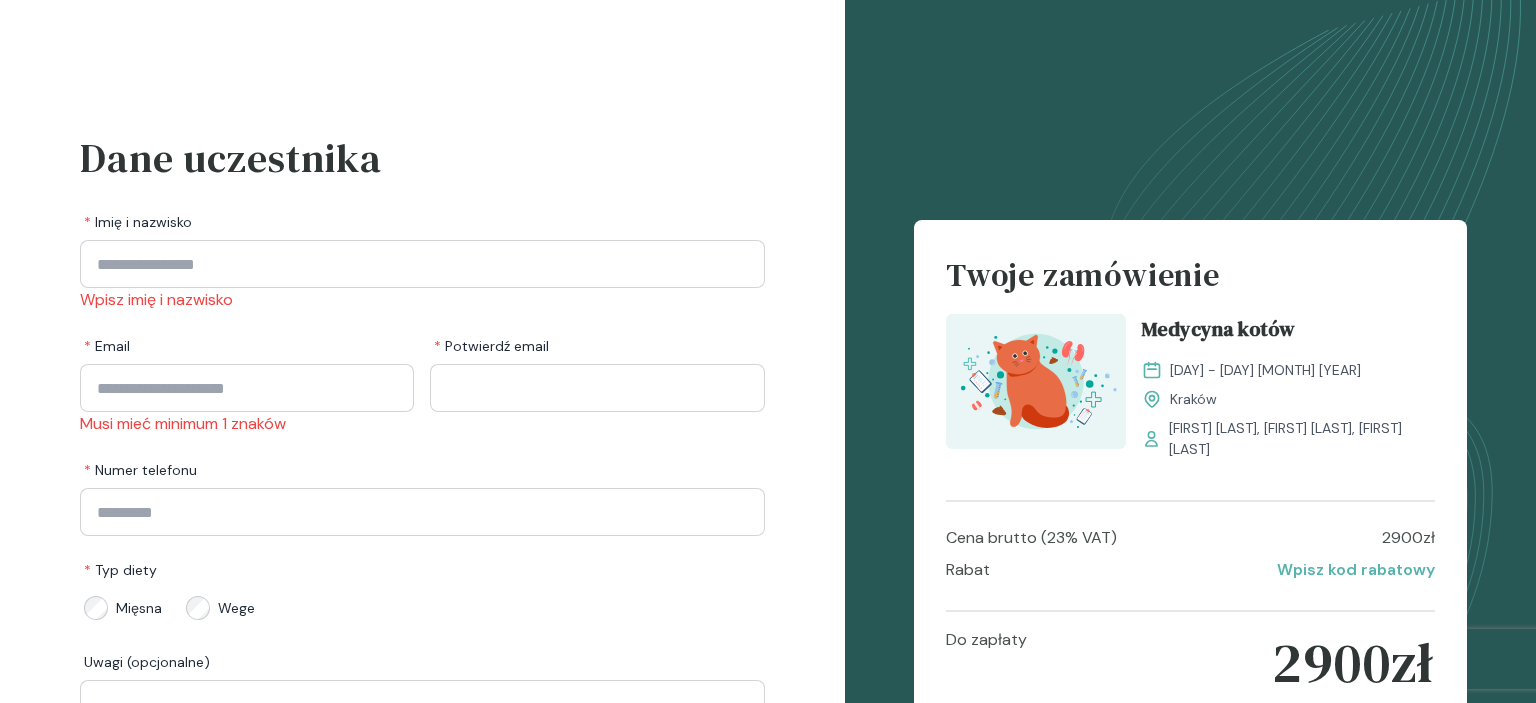 click on "*   Typ diety Mięsna Wege" at bounding box center [422, 590] 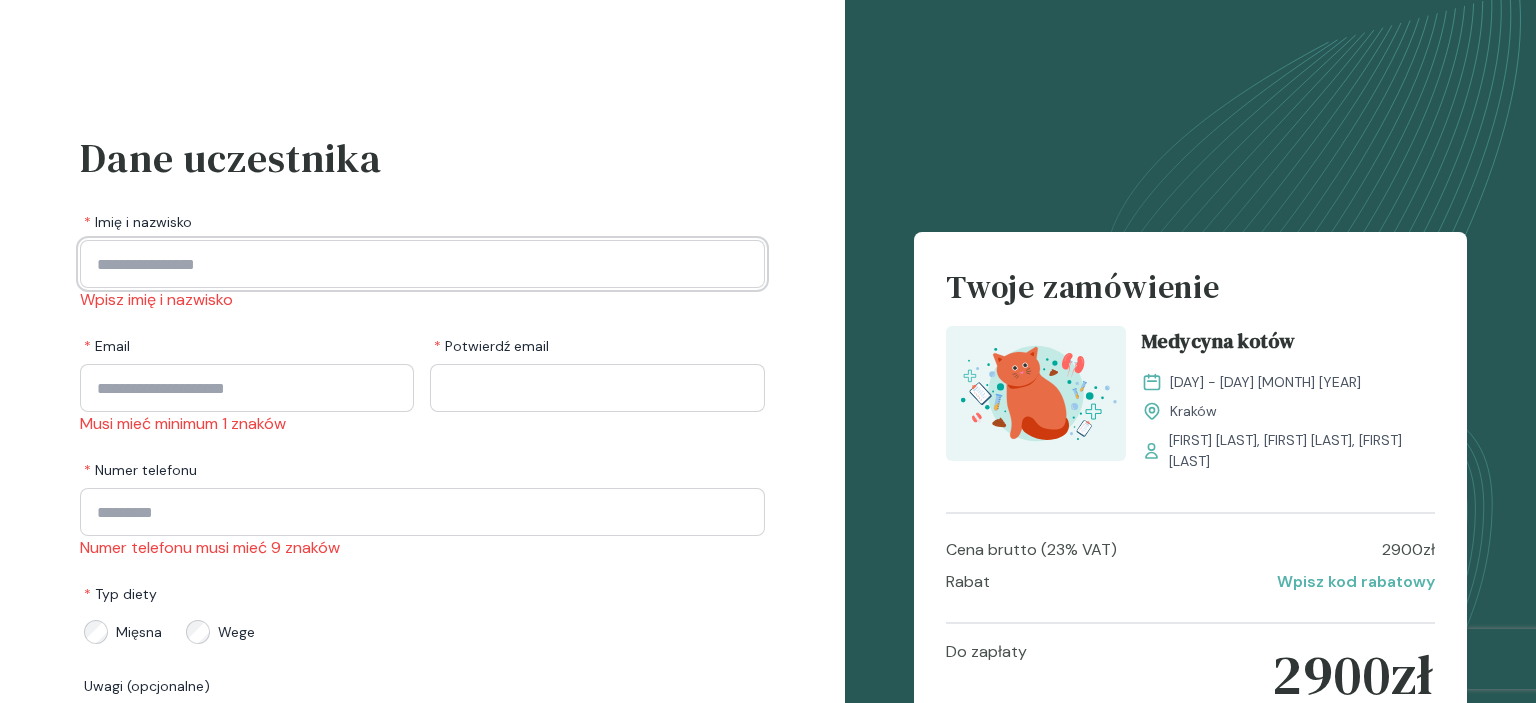 click at bounding box center (422, 264) 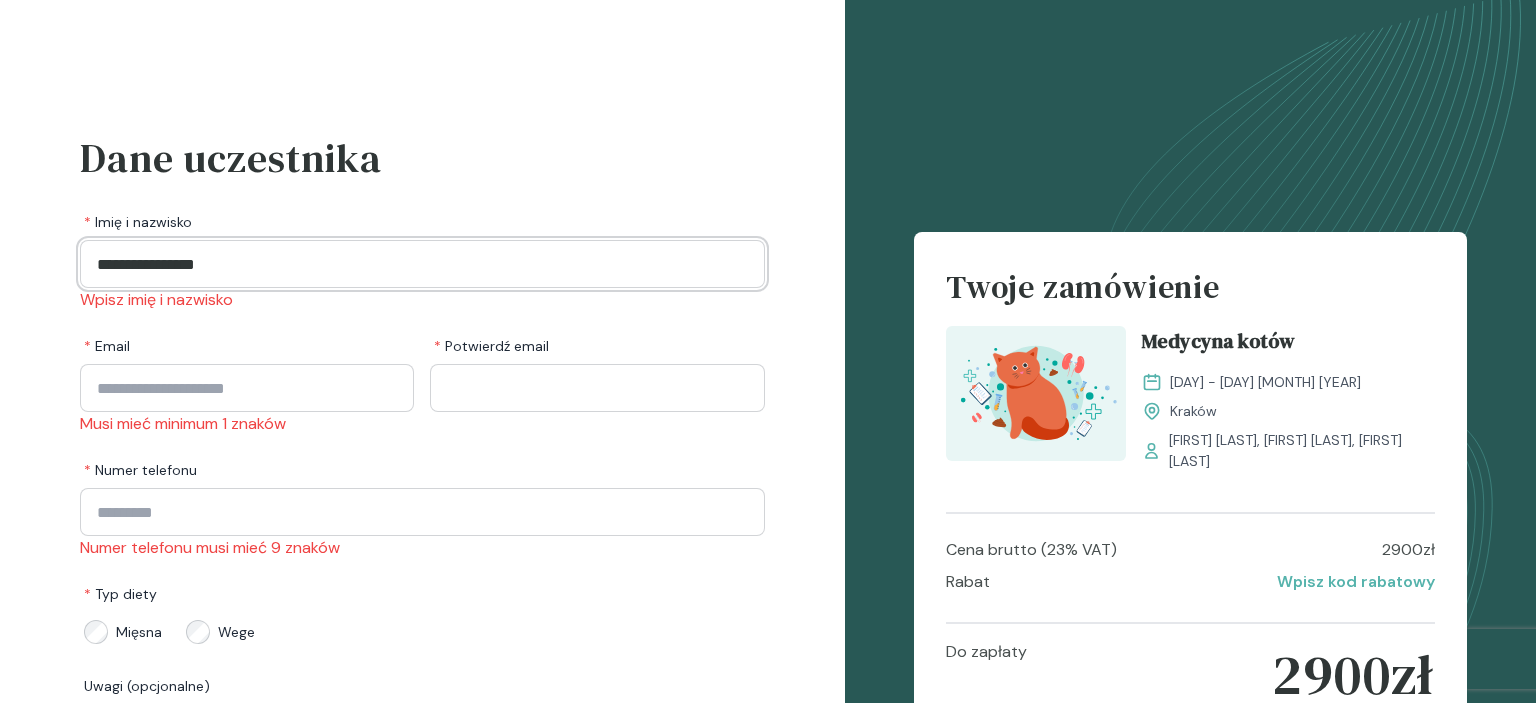type on "**********" 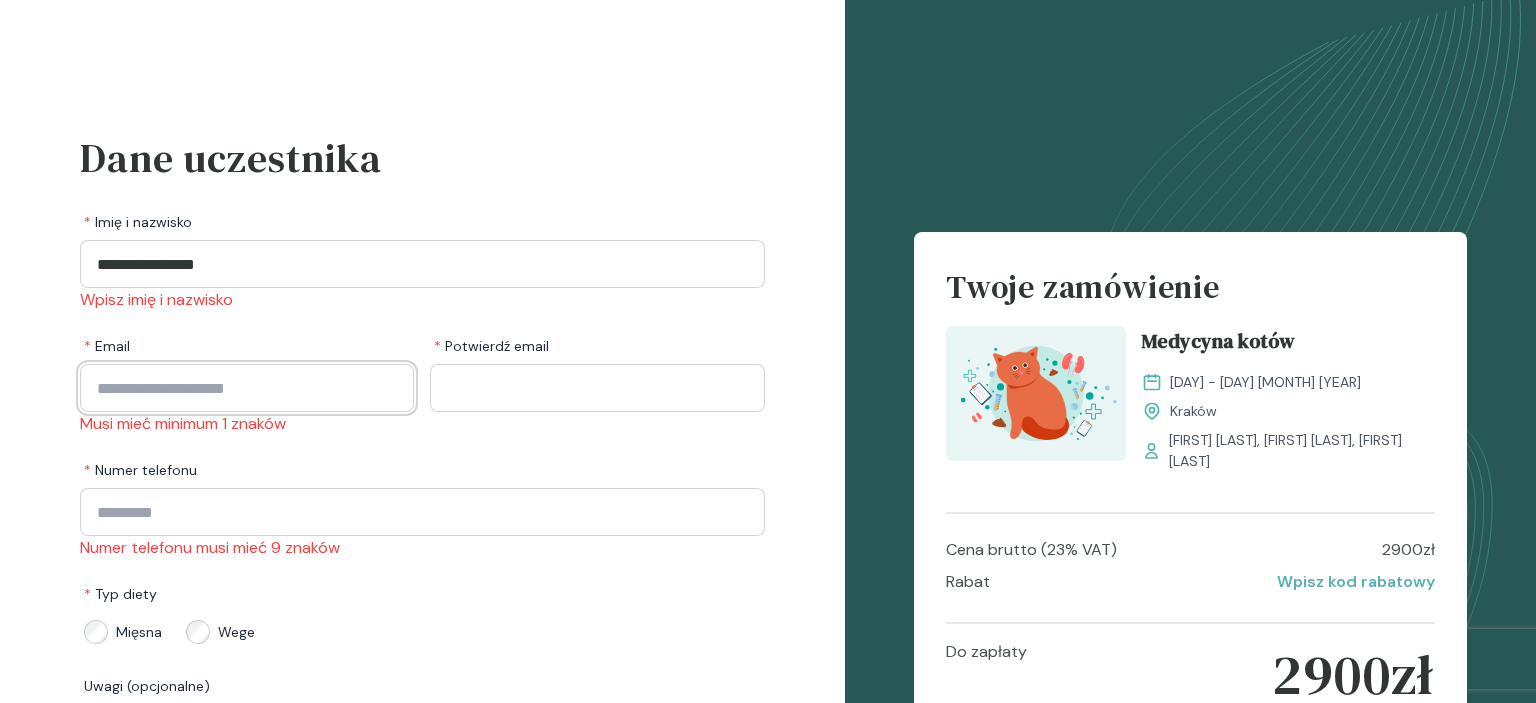 click at bounding box center (247, 388) 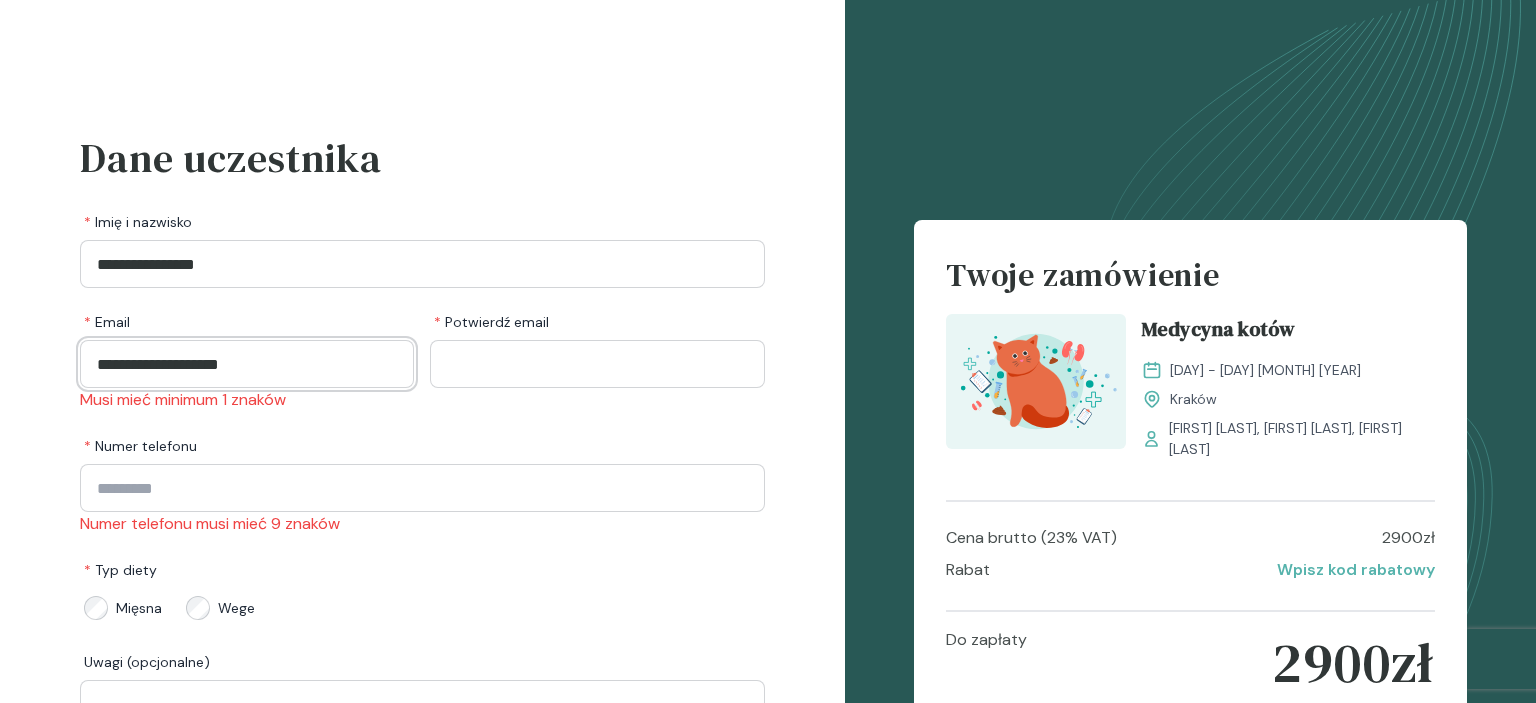 type on "**********" 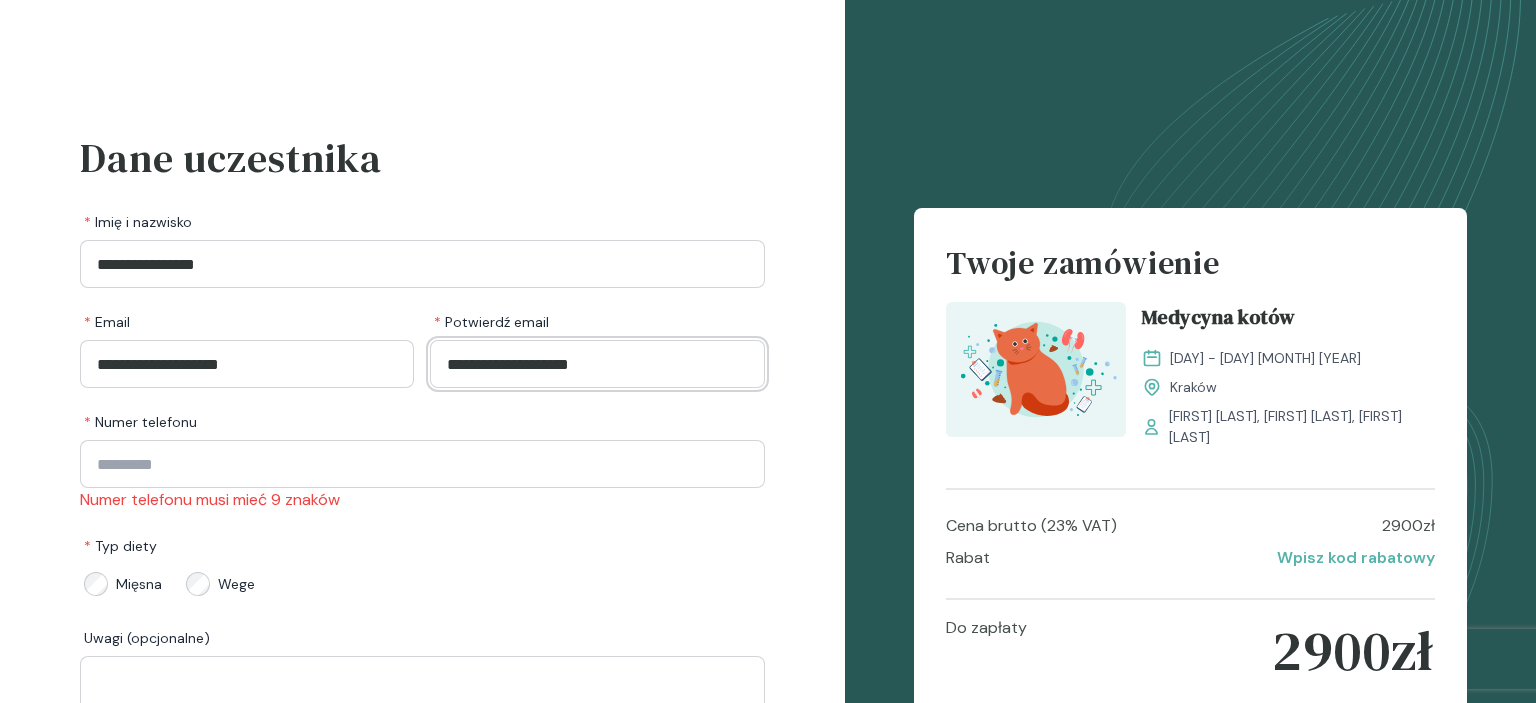 type on "**********" 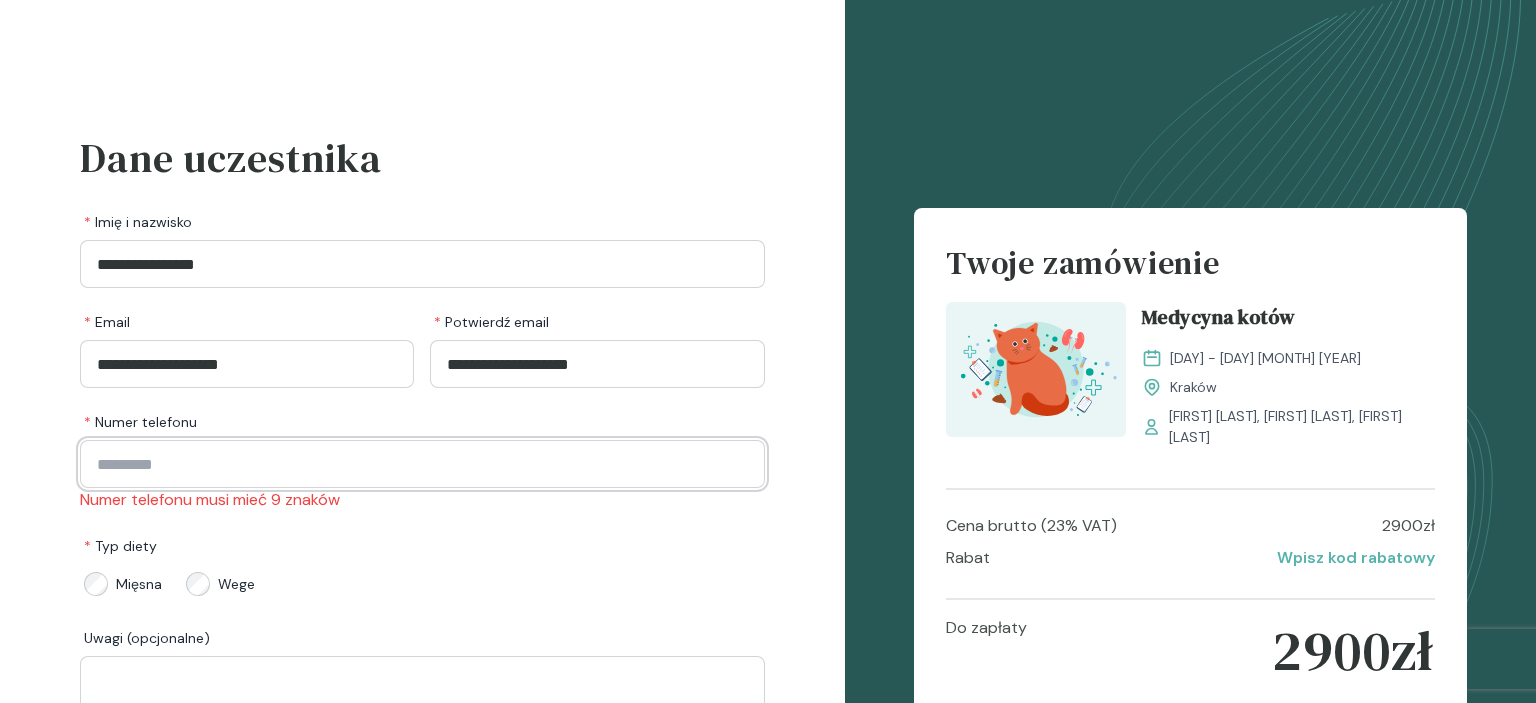 click at bounding box center [422, 464] 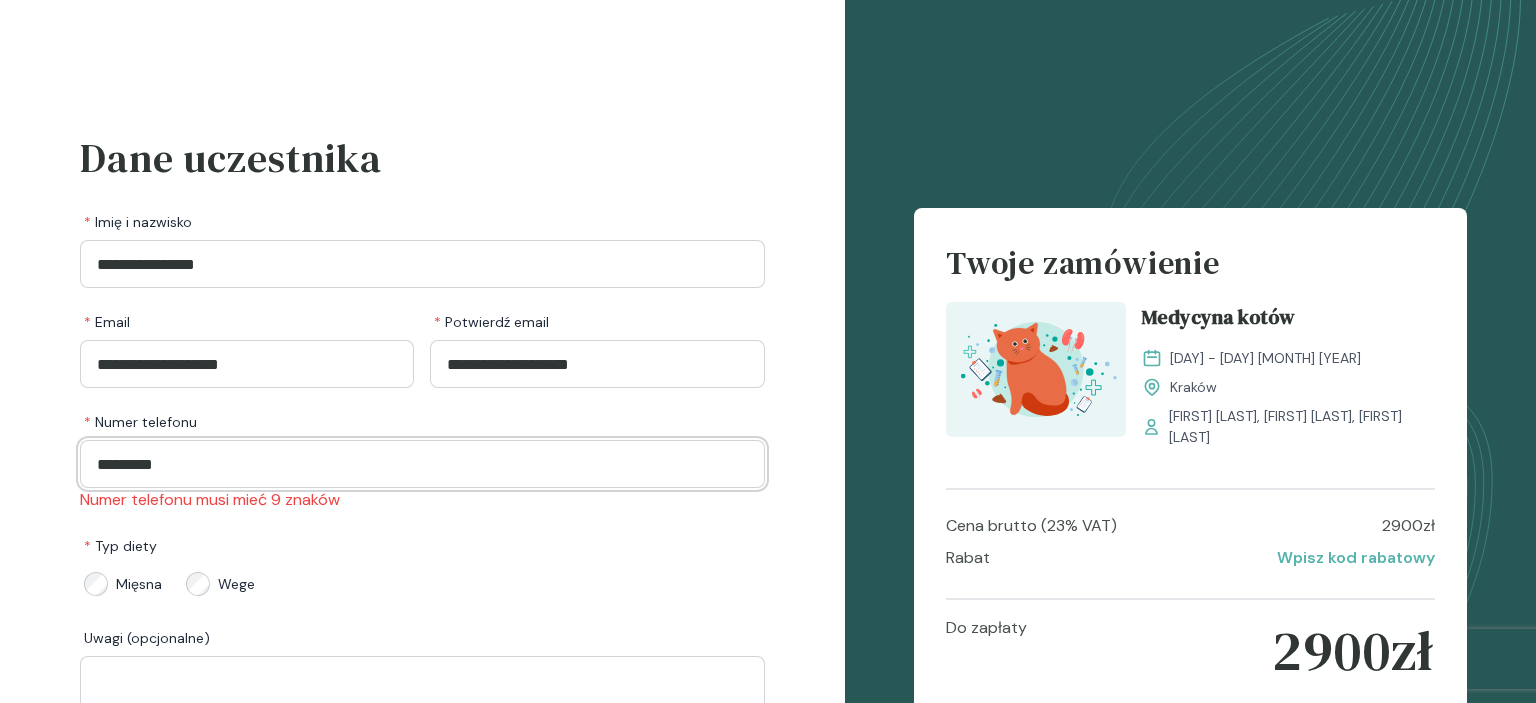 type on "*********" 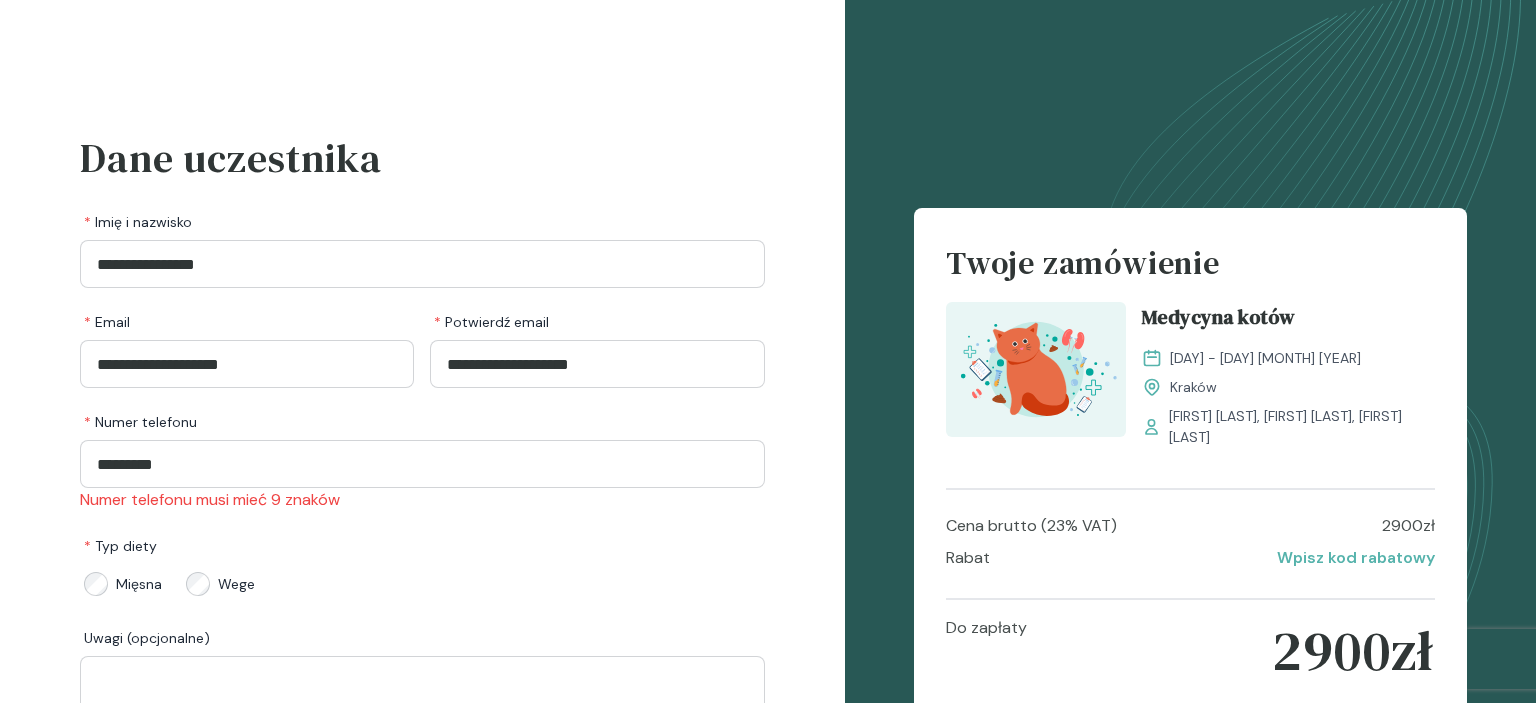 click on "*   Typ diety Mięsna Wege" at bounding box center [422, 566] 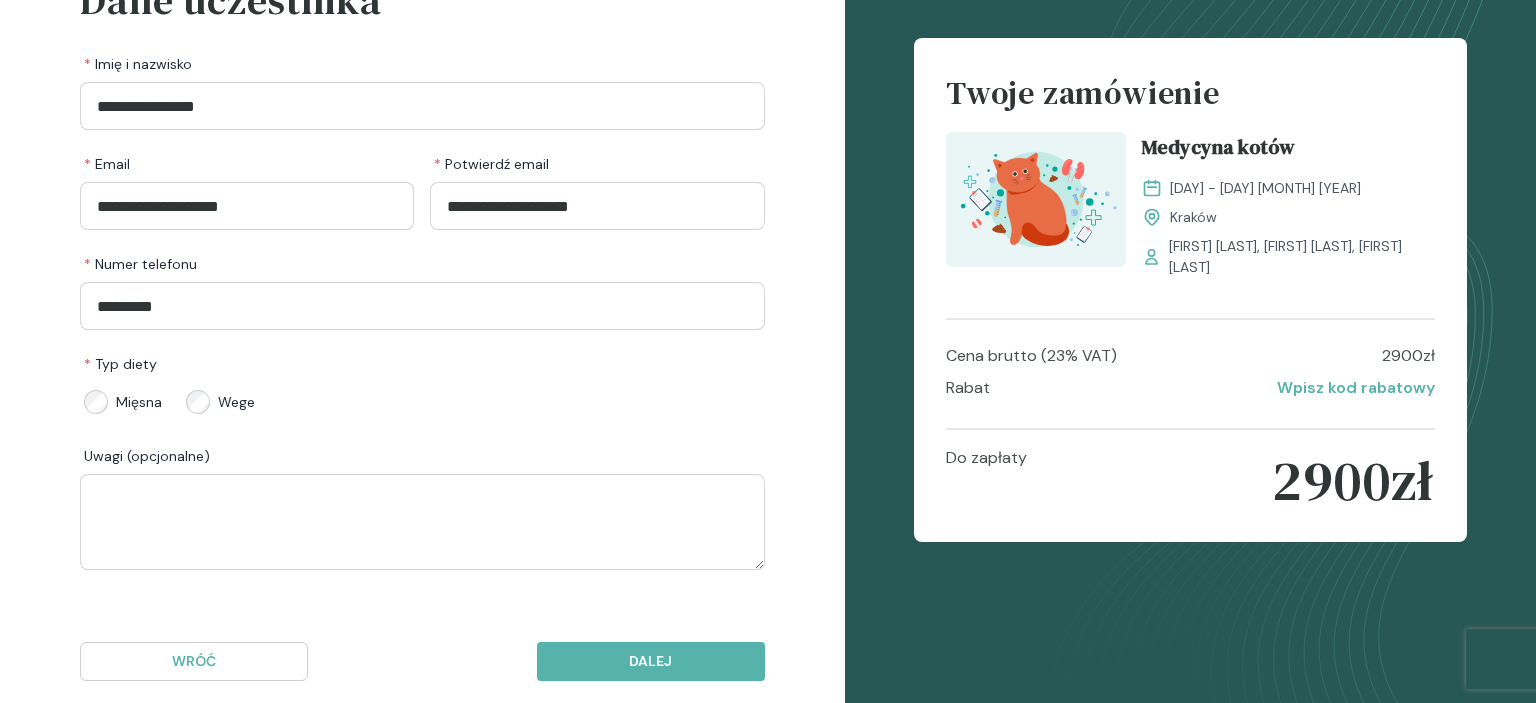 scroll, scrollTop: 191, scrollLeft: 0, axis: vertical 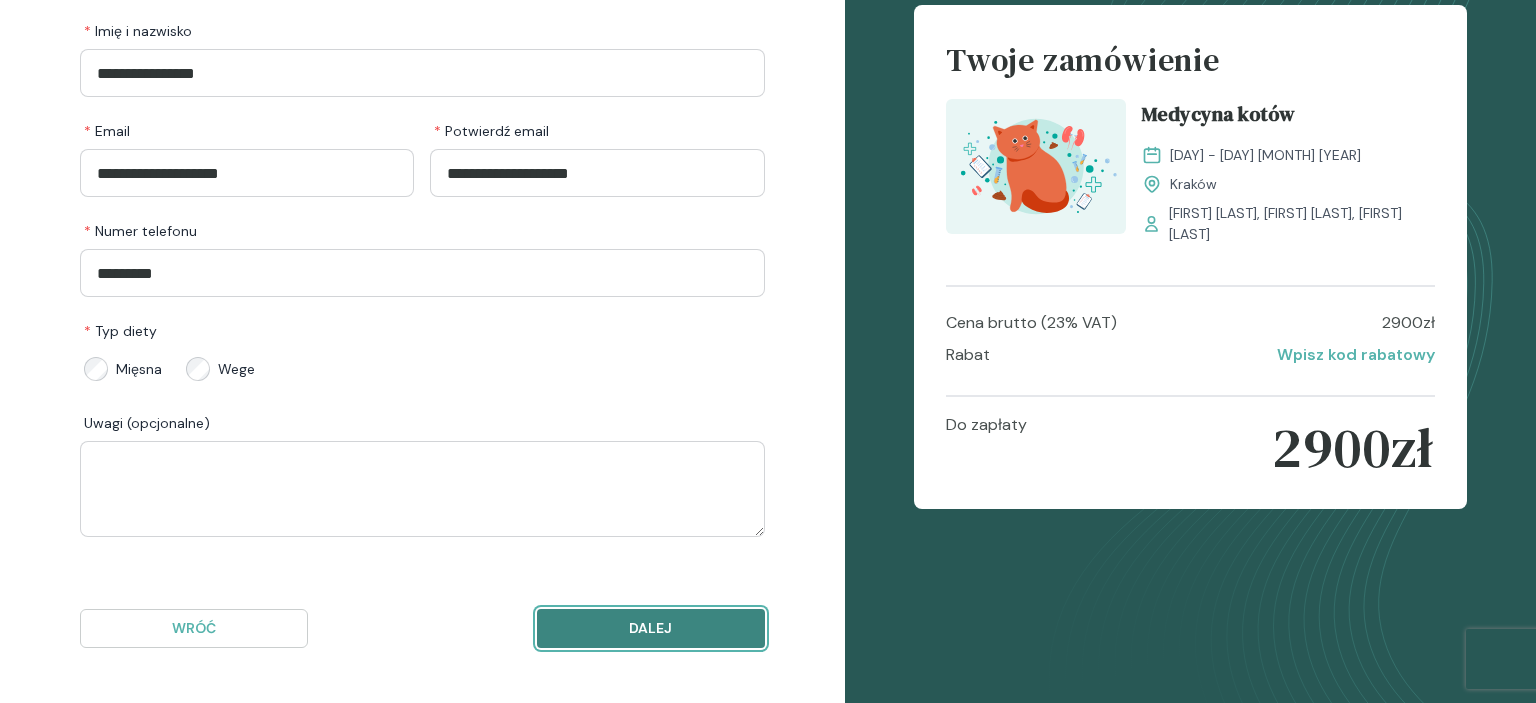 click on "Dalej" at bounding box center (651, 628) 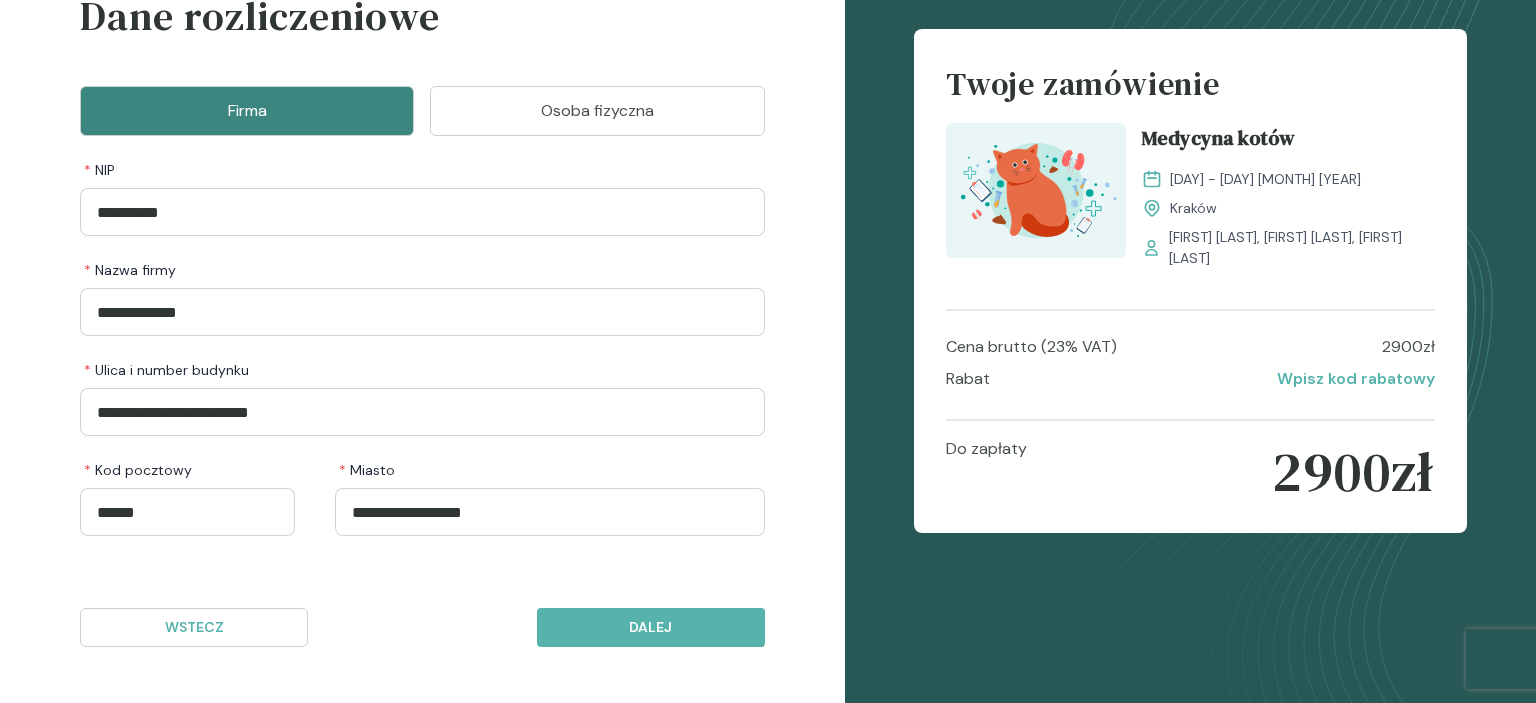 scroll, scrollTop: 140, scrollLeft: 0, axis: vertical 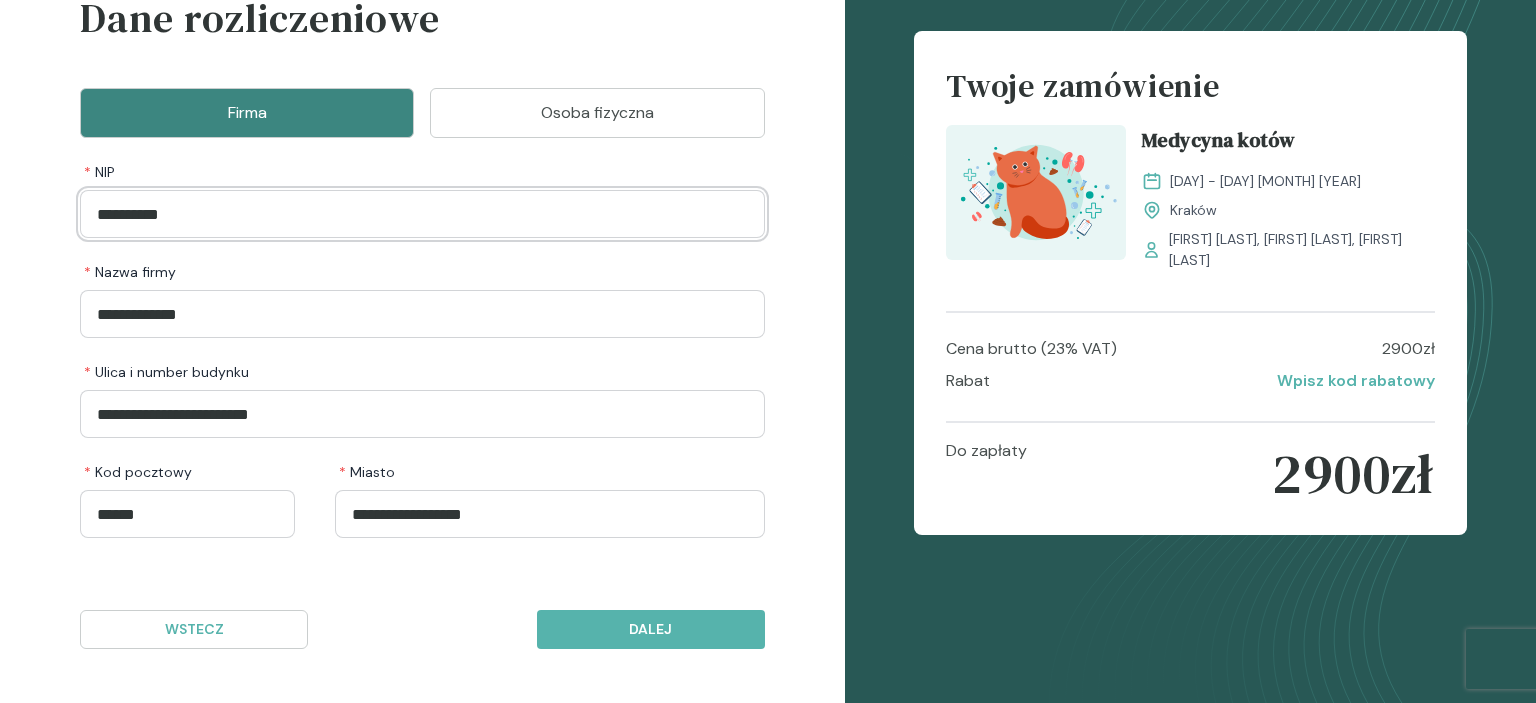 click on "**********" at bounding box center [422, 214] 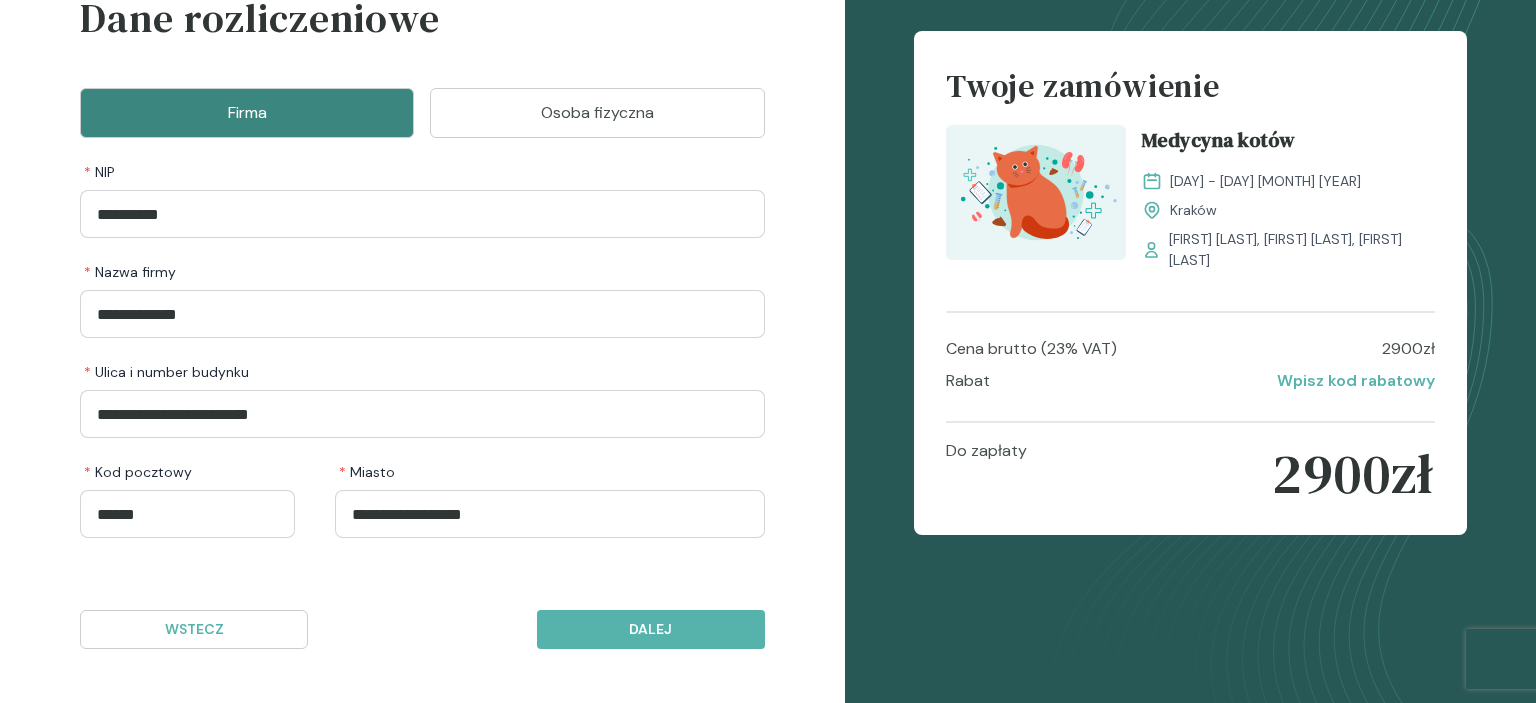 click on "**********" at bounding box center [422, 263] 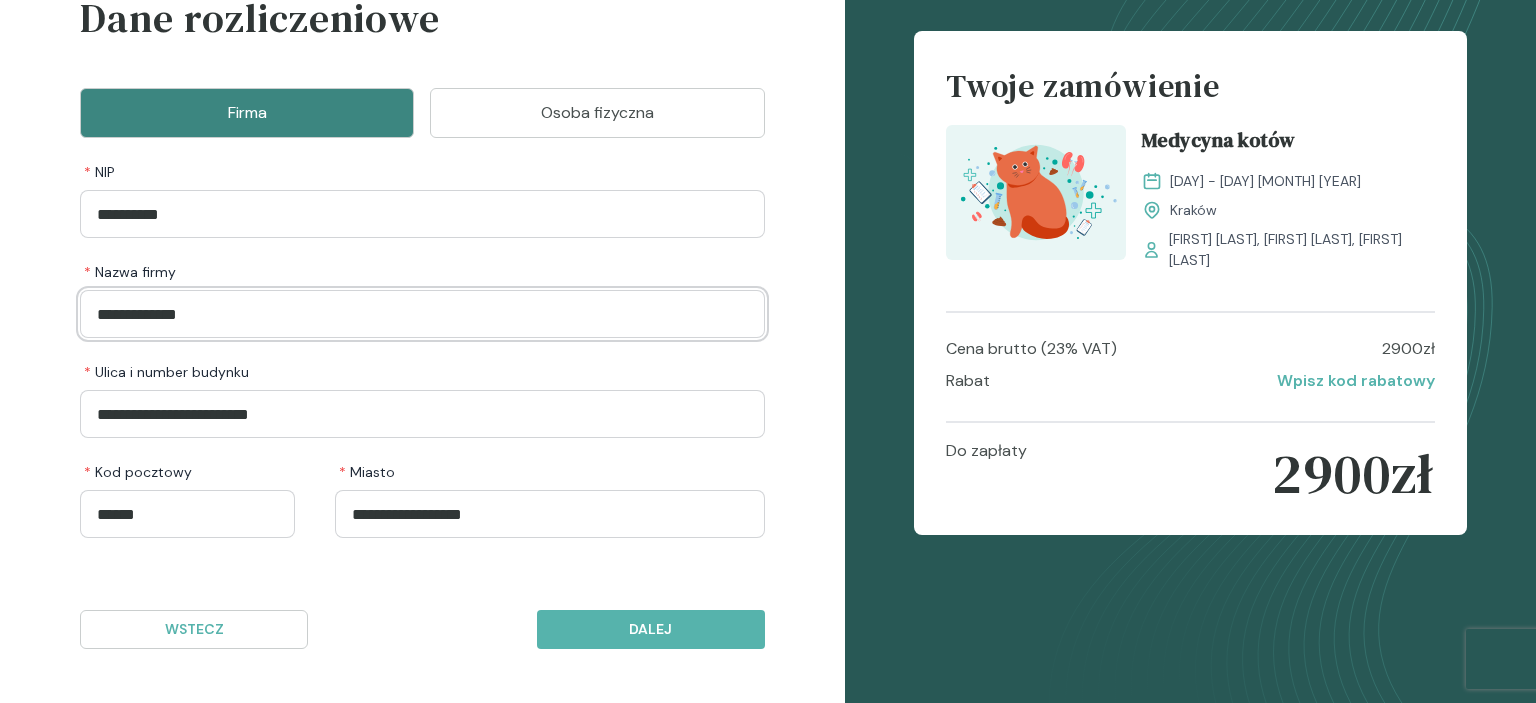 click on "**********" at bounding box center [422, 314] 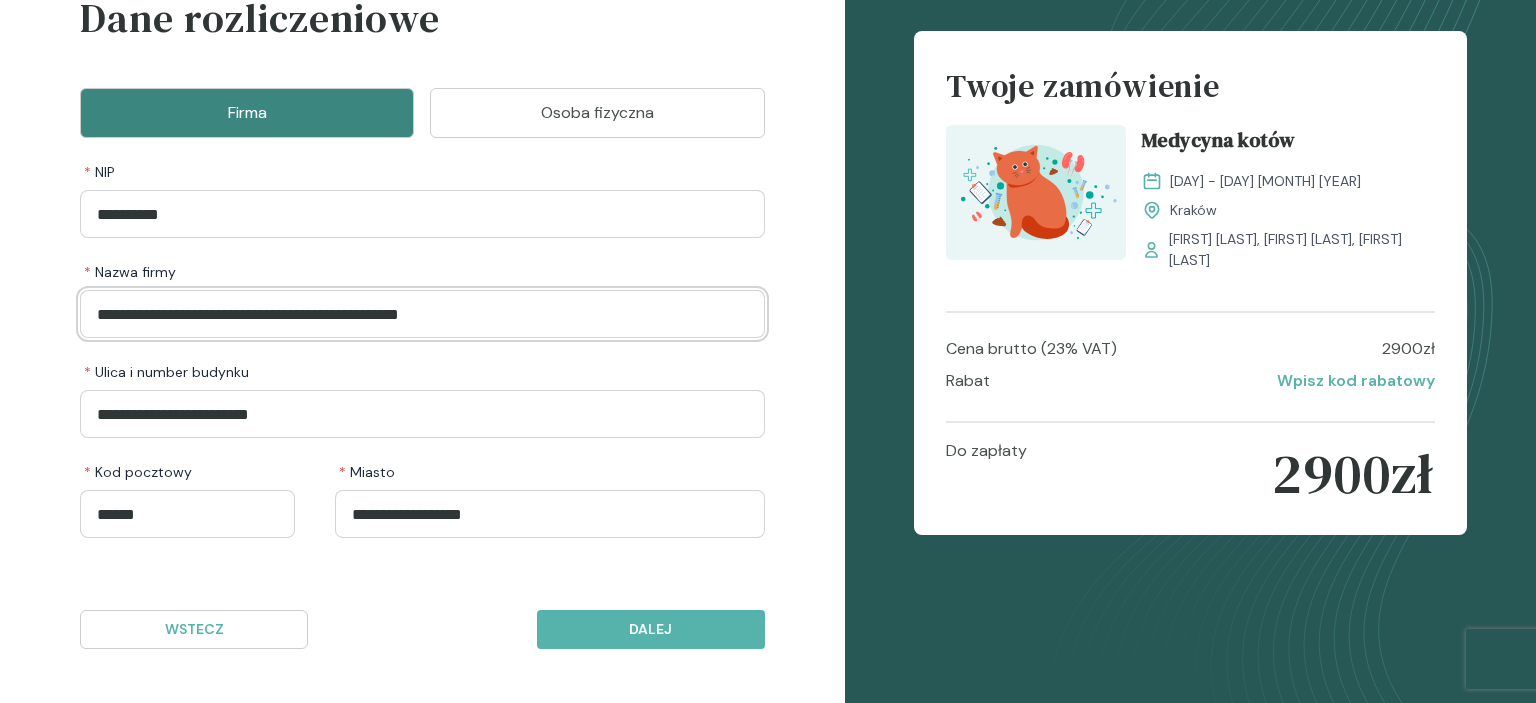 type on "**********" 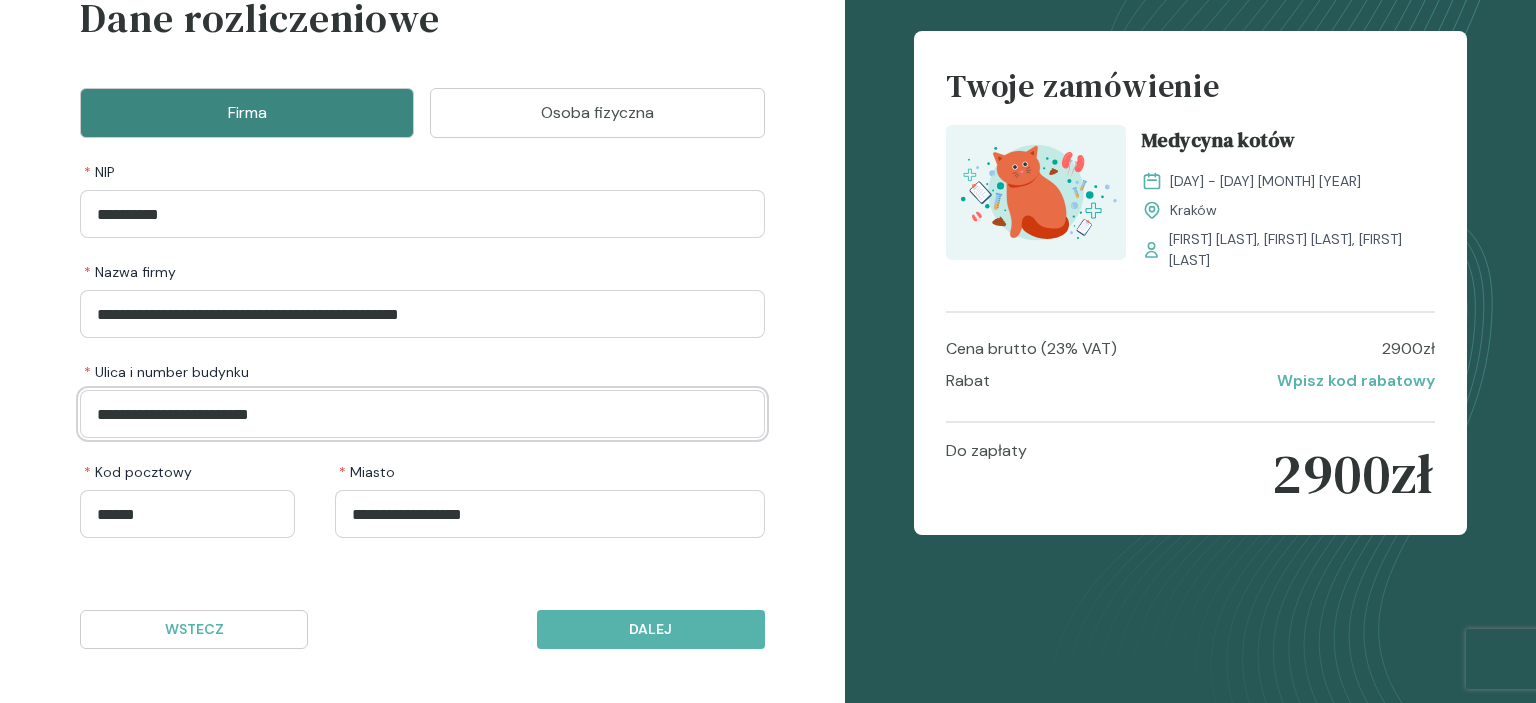 drag, startPoint x: 306, startPoint y: 415, endPoint x: 55, endPoint y: 426, distance: 251.24092 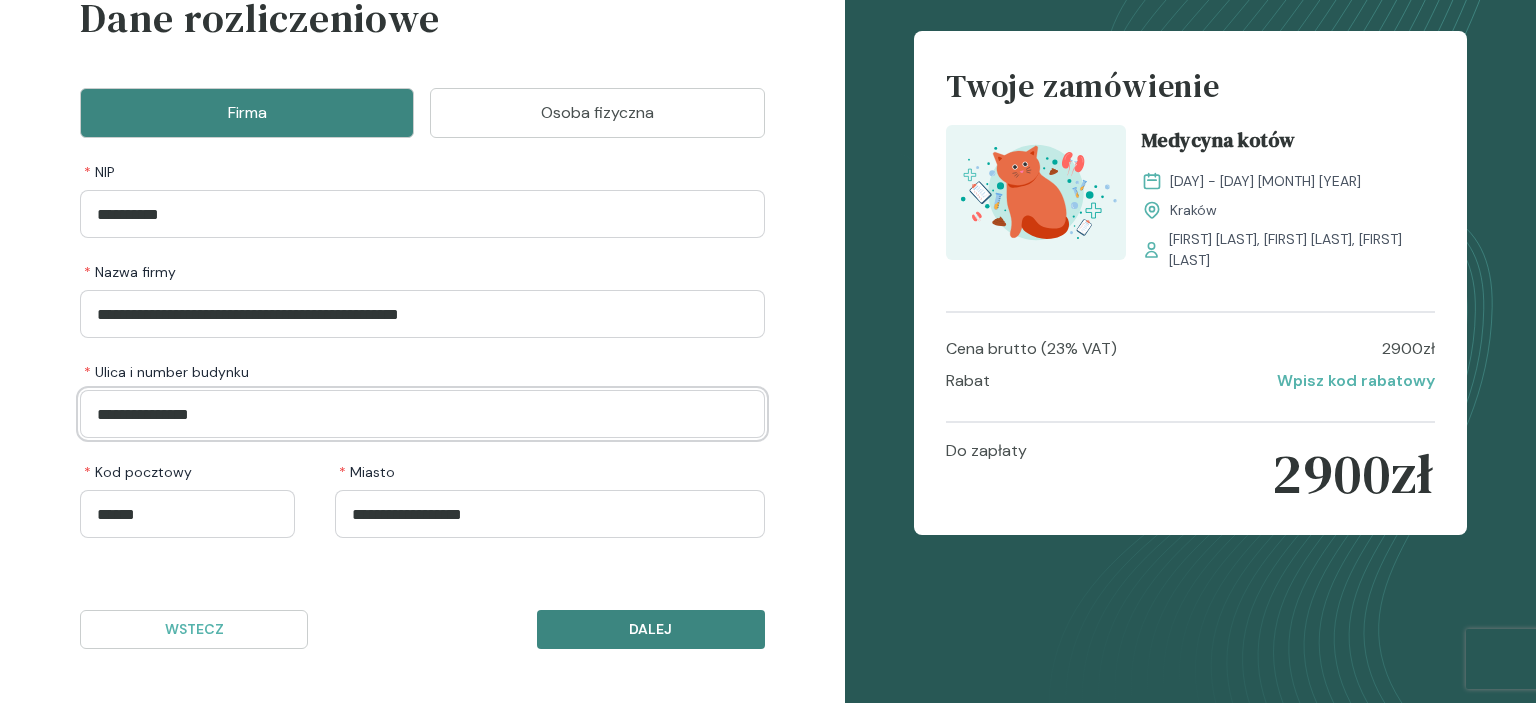 type on "**********" 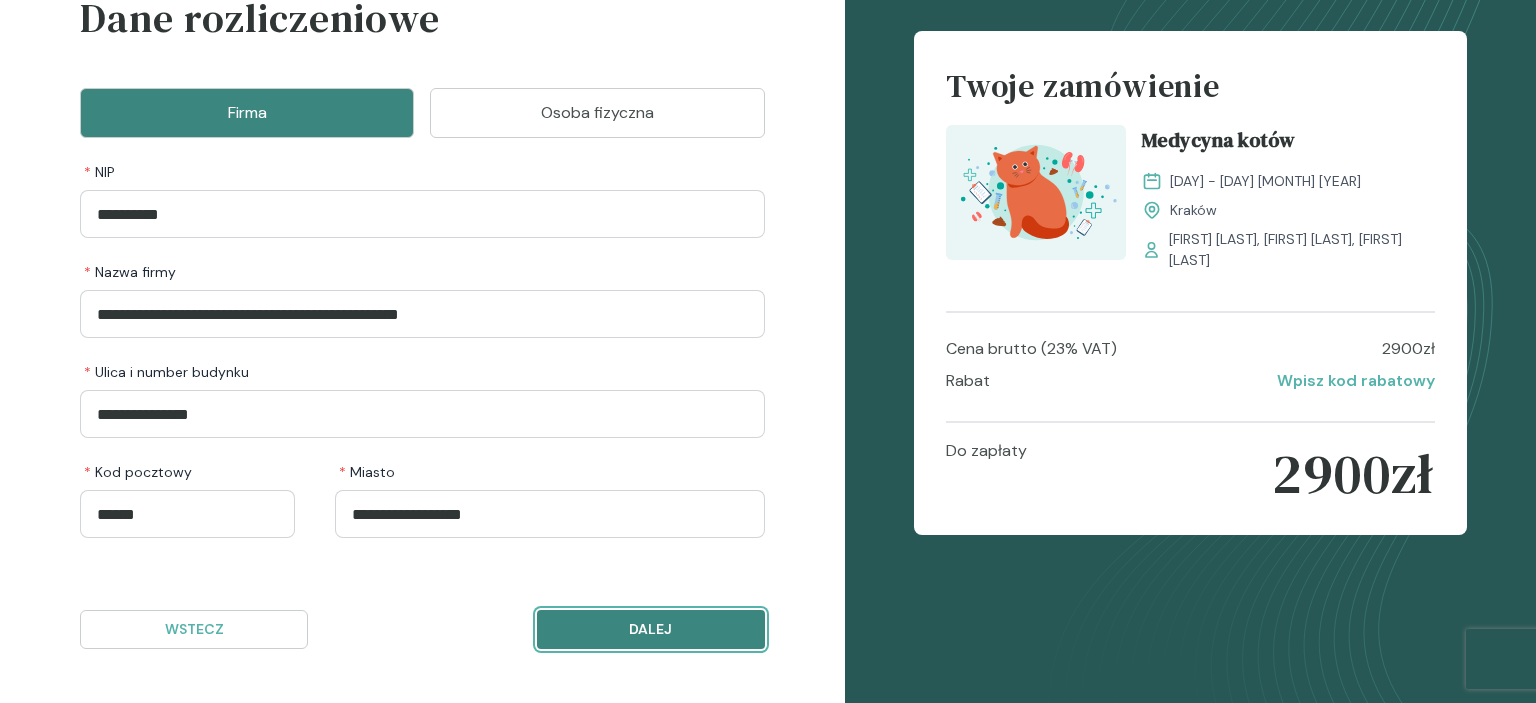 click on "Dalej" at bounding box center [651, 629] 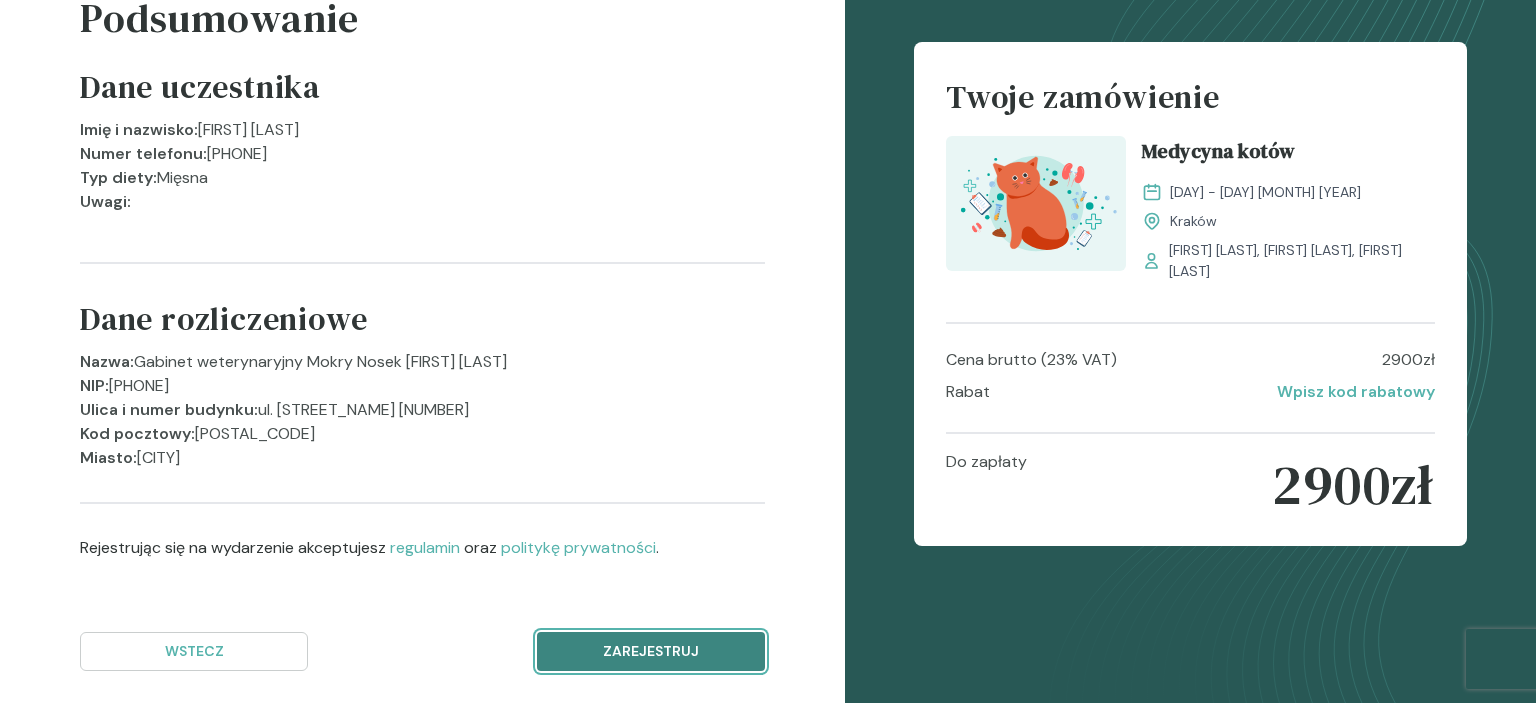 click on "Zarejestruj" at bounding box center (651, 651) 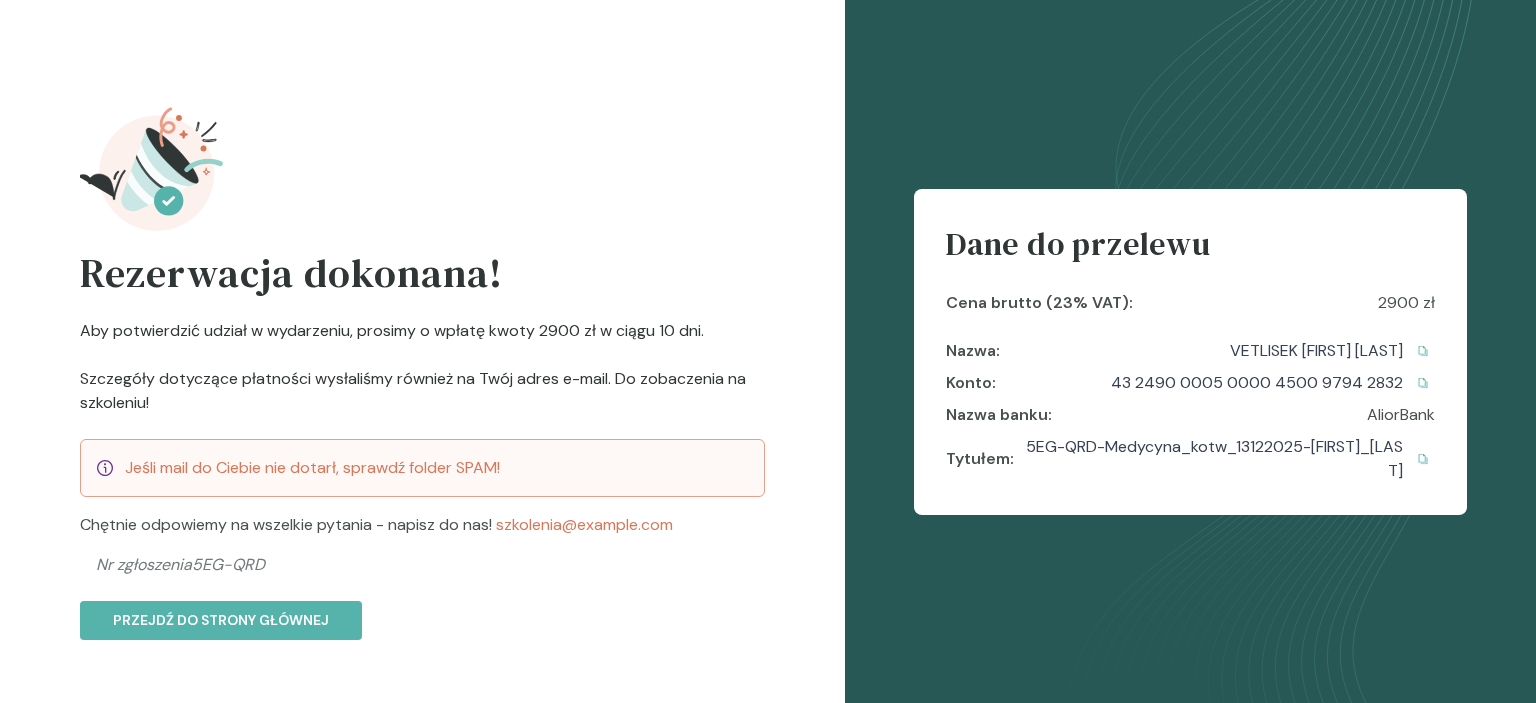 scroll, scrollTop: 0, scrollLeft: 0, axis: both 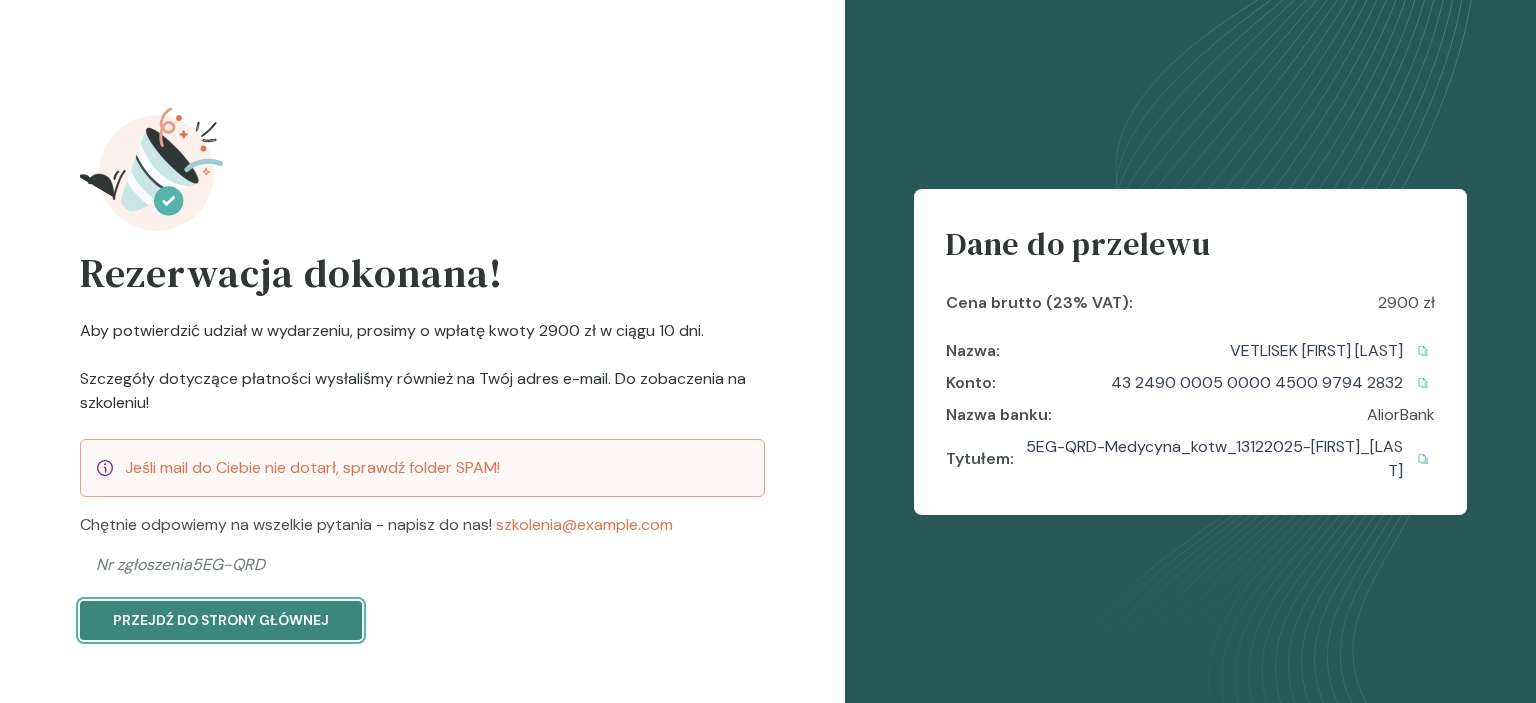 click on "Przejdź do strony głównej" at bounding box center (221, 620) 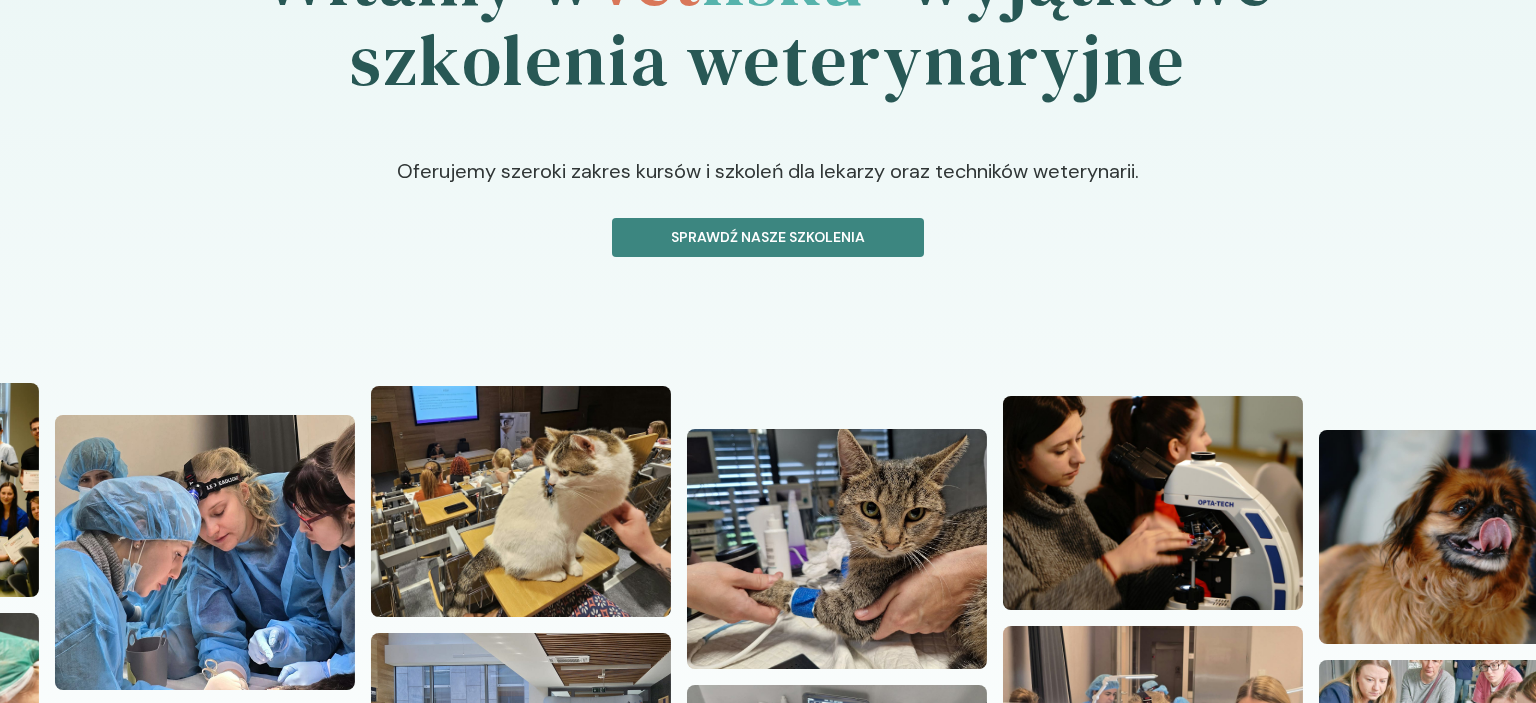 scroll, scrollTop: 211, scrollLeft: 0, axis: vertical 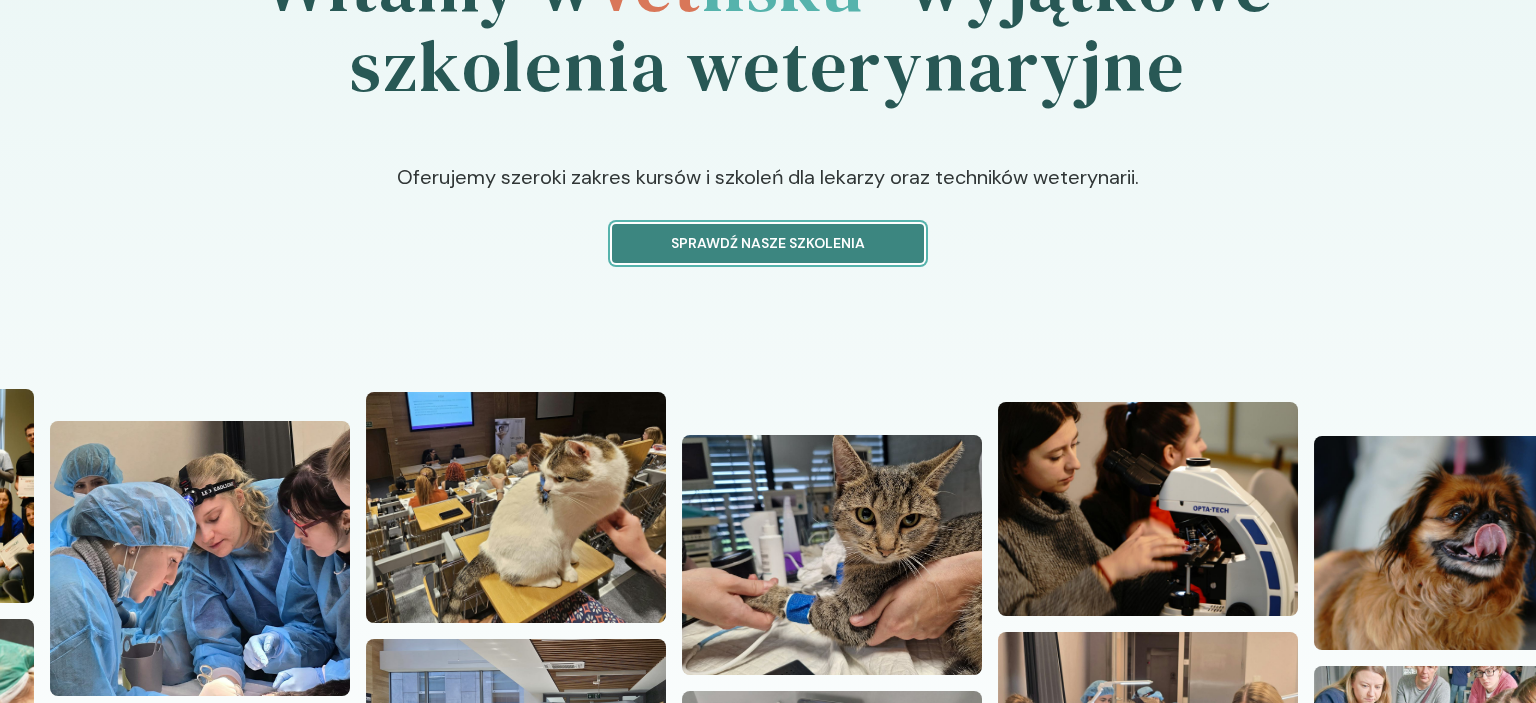 click on "Sprawdź nasze szkolenia" at bounding box center (768, 243) 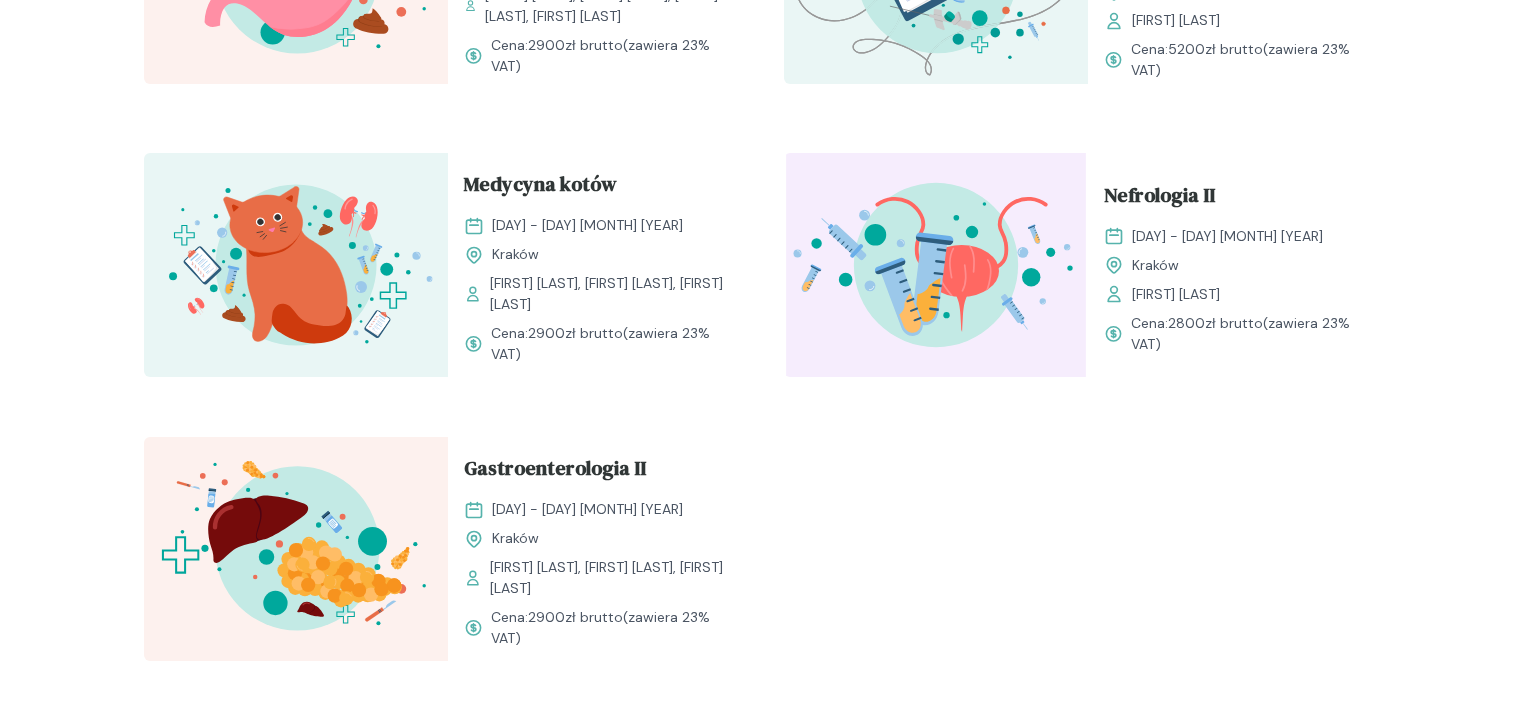 scroll, scrollTop: 2182, scrollLeft: 0, axis: vertical 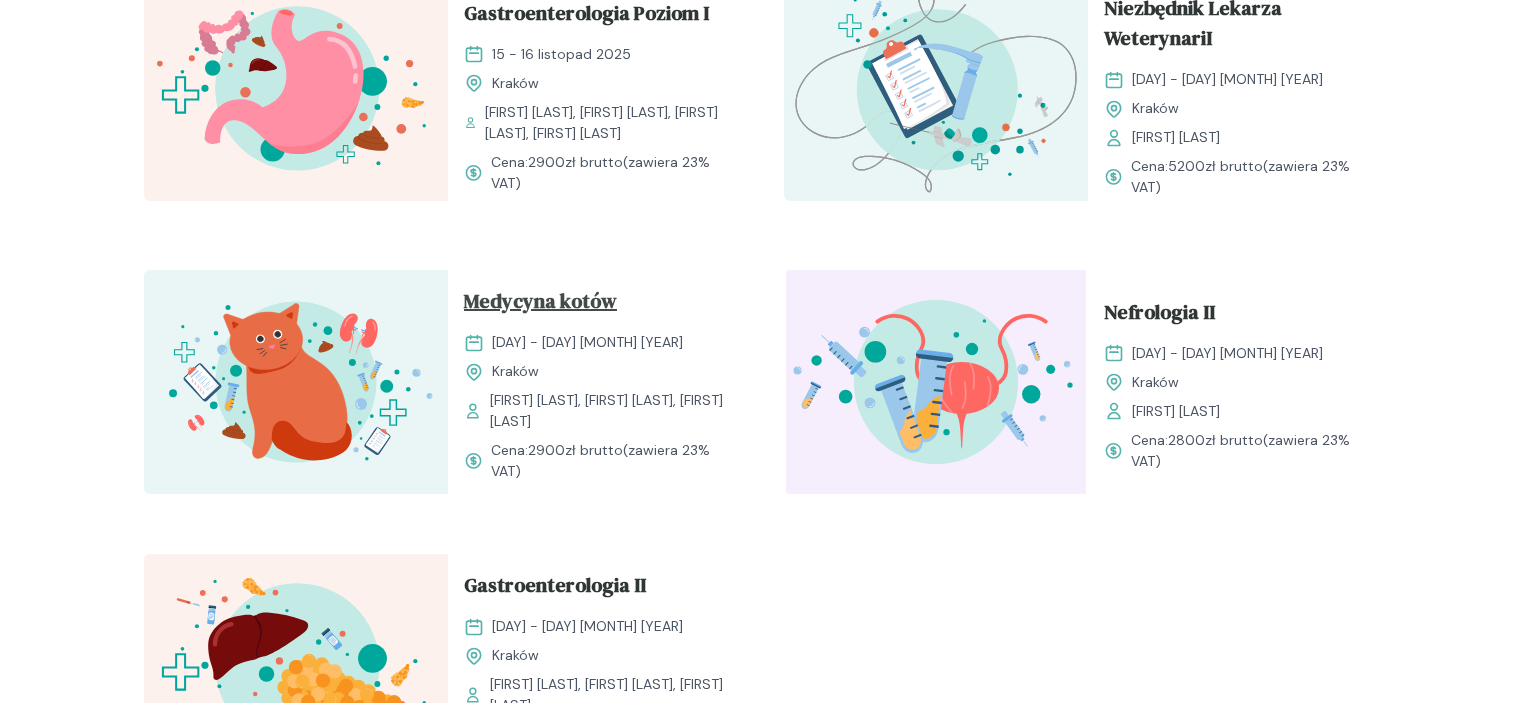 click on "Medycyna kotów" at bounding box center (540, 305) 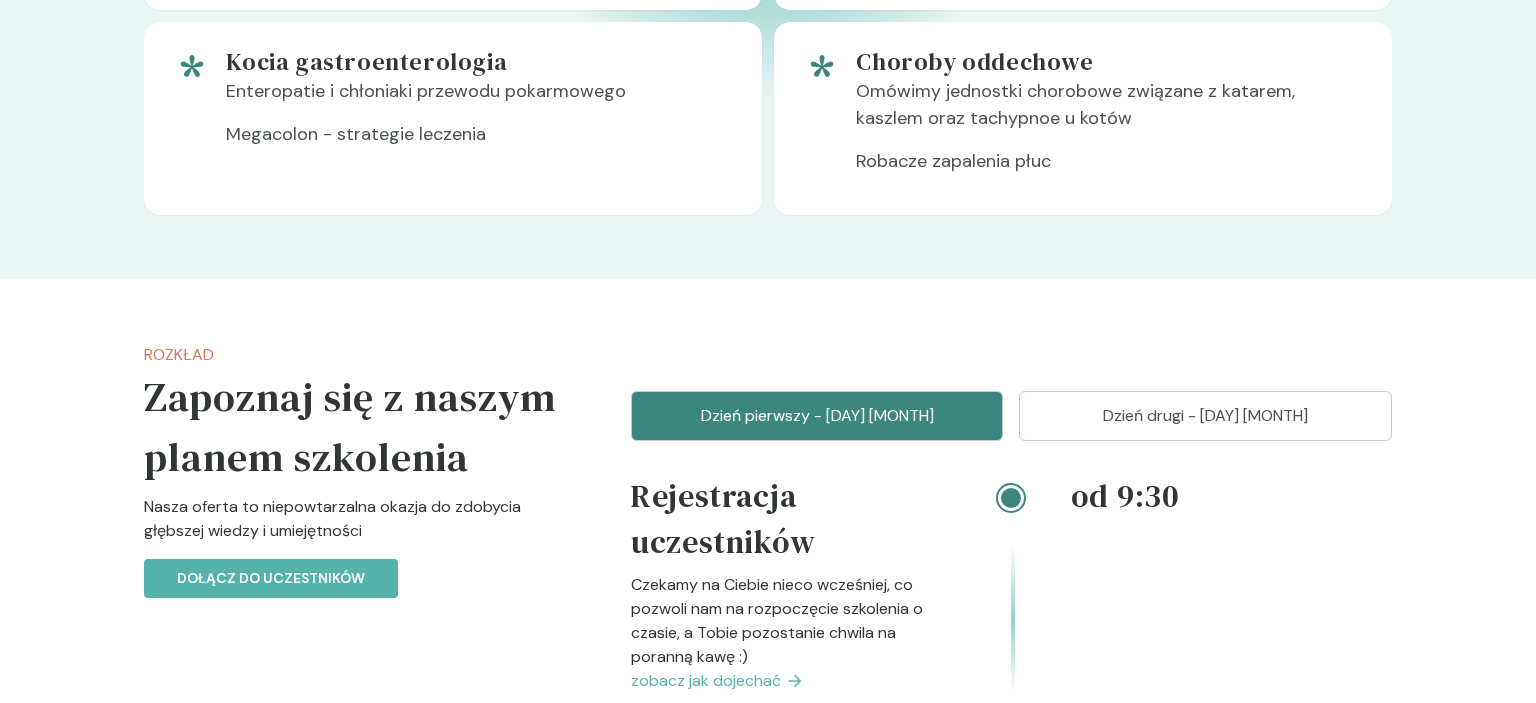 scroll, scrollTop: 1900, scrollLeft: 0, axis: vertical 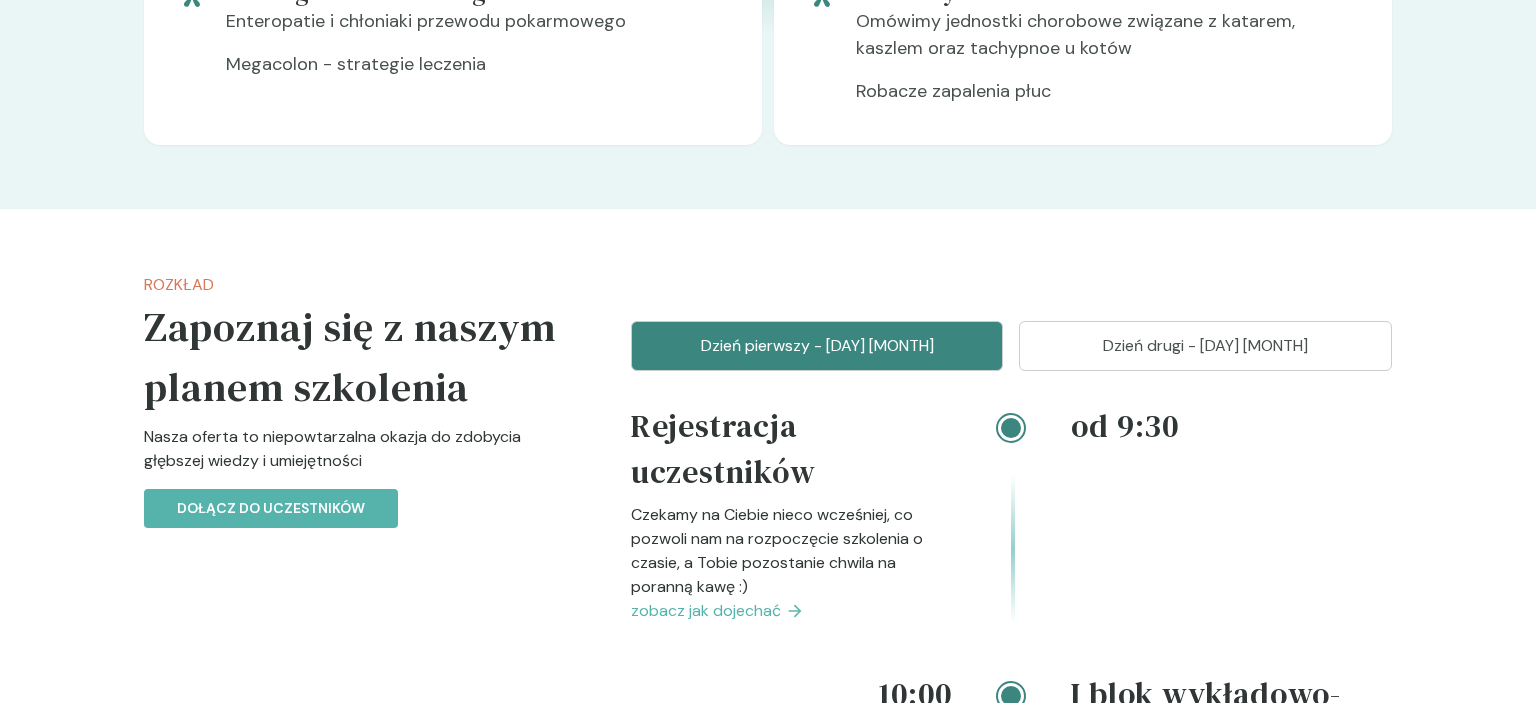 click on "zobacz jak dojechać" at bounding box center (706, 611) 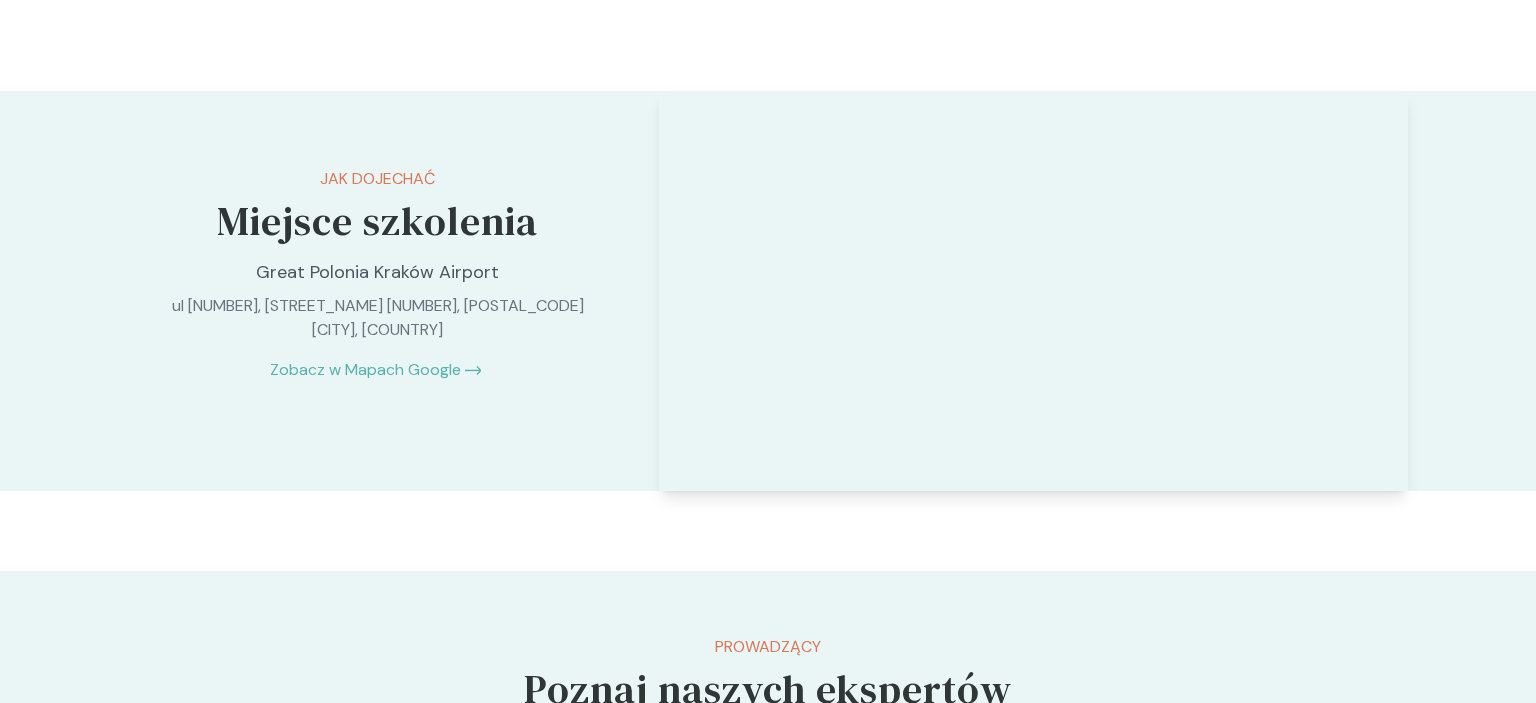 scroll, scrollTop: 4344, scrollLeft: 0, axis: vertical 